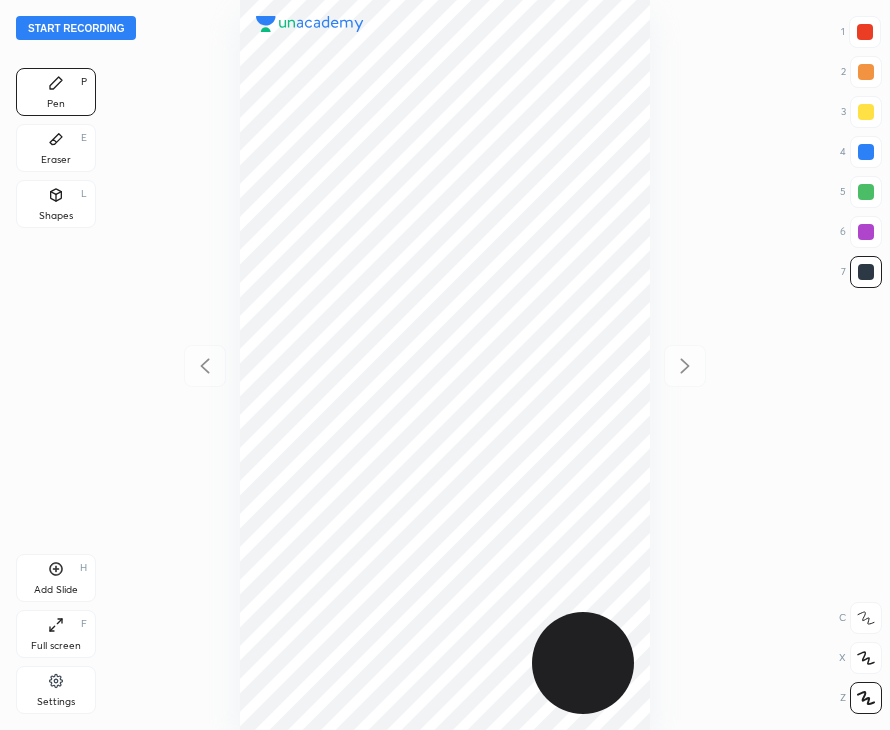 scroll, scrollTop: 0, scrollLeft: 0, axis: both 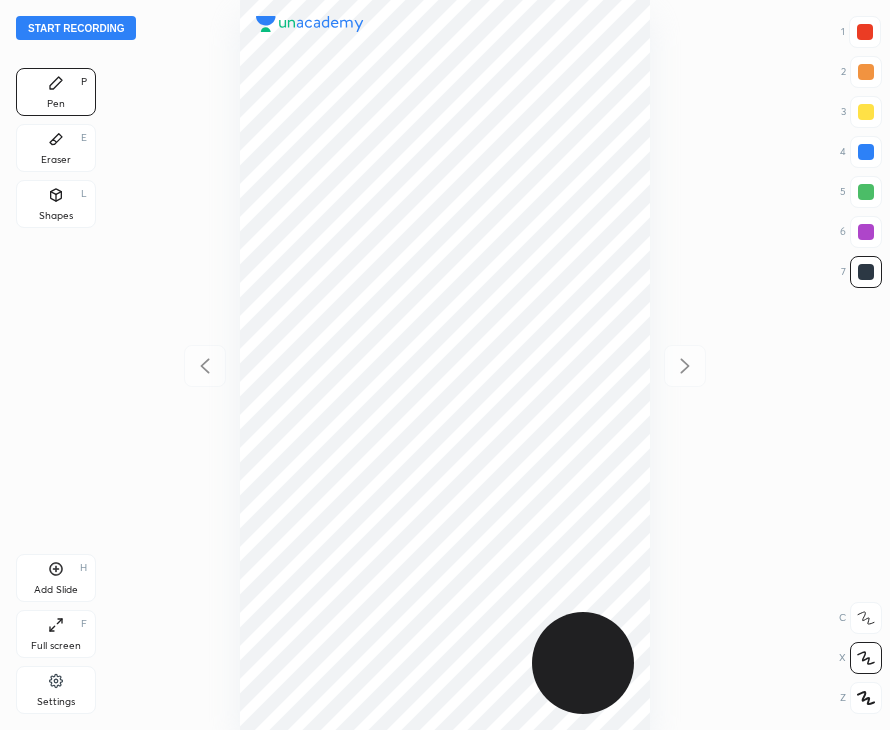 click on "Start recording" at bounding box center [76, 28] 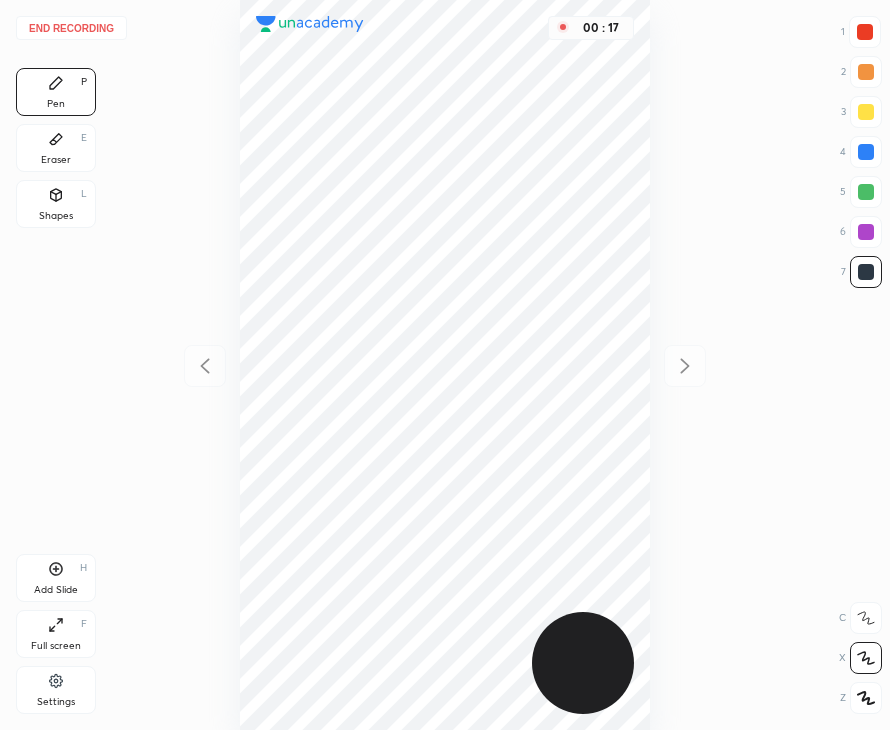 click on "Shapes" at bounding box center (56, 216) 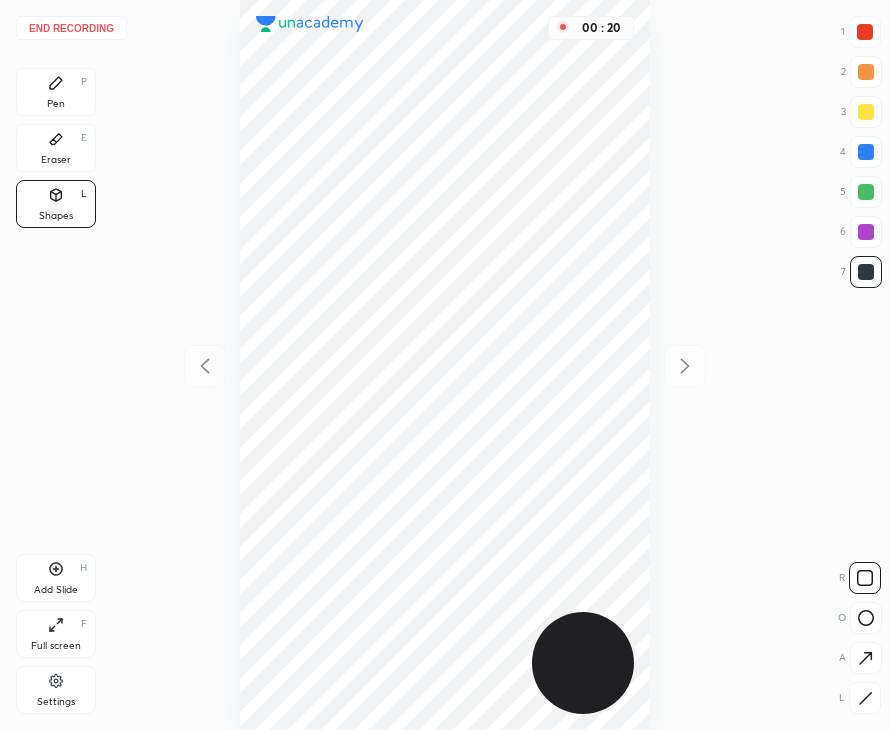 click 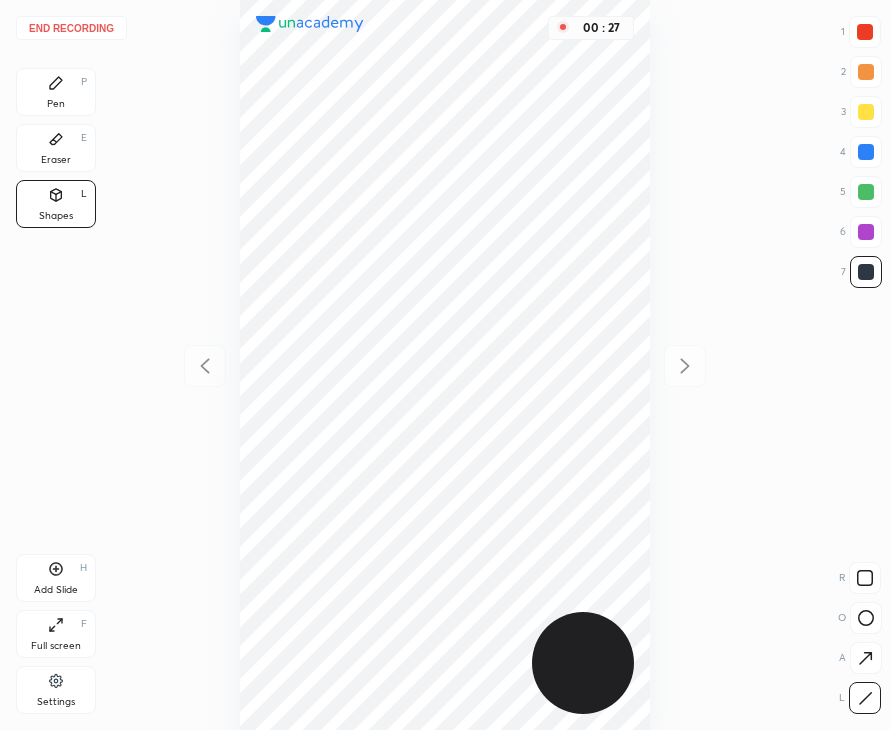 drag, startPoint x: 72, startPoint y: 97, endPoint x: 87, endPoint y: 100, distance: 15.297058 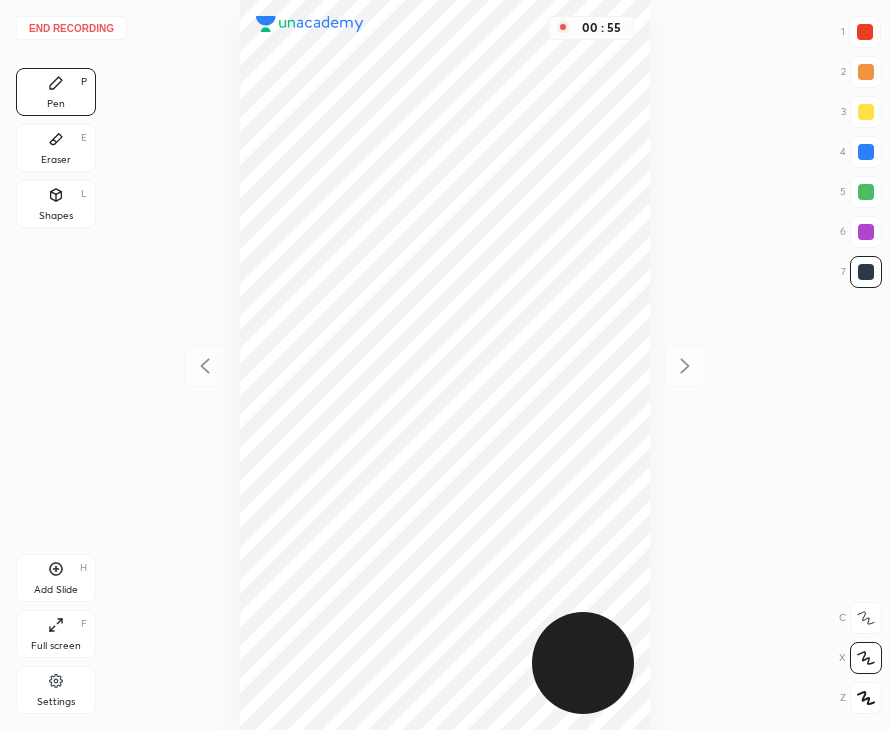click on "Shapes L" at bounding box center (56, 204) 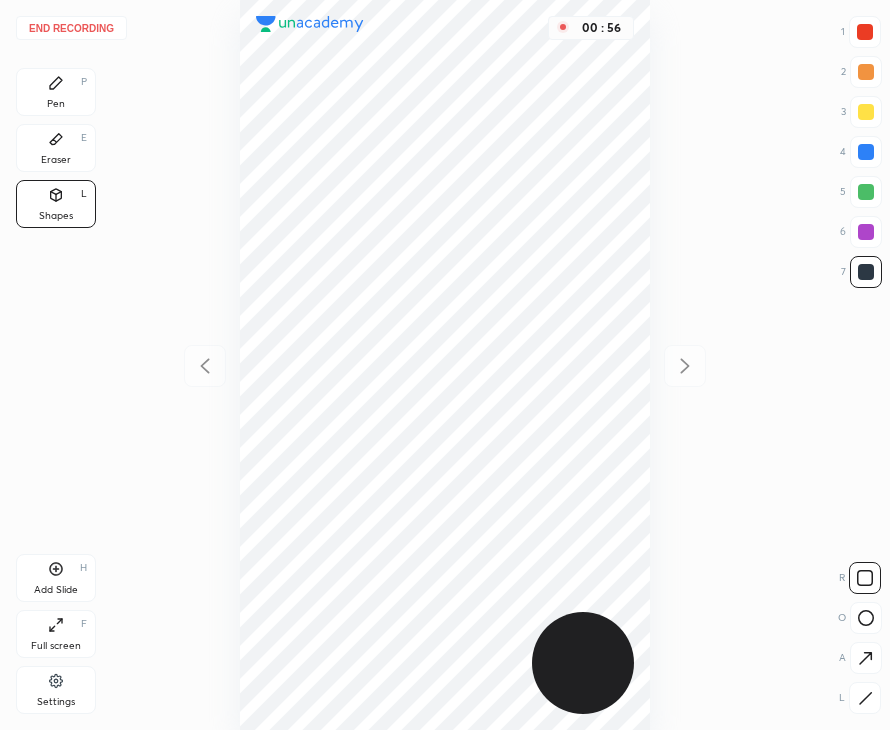drag, startPoint x: 870, startPoint y: 658, endPoint x: 710, endPoint y: 514, distance: 215.25798 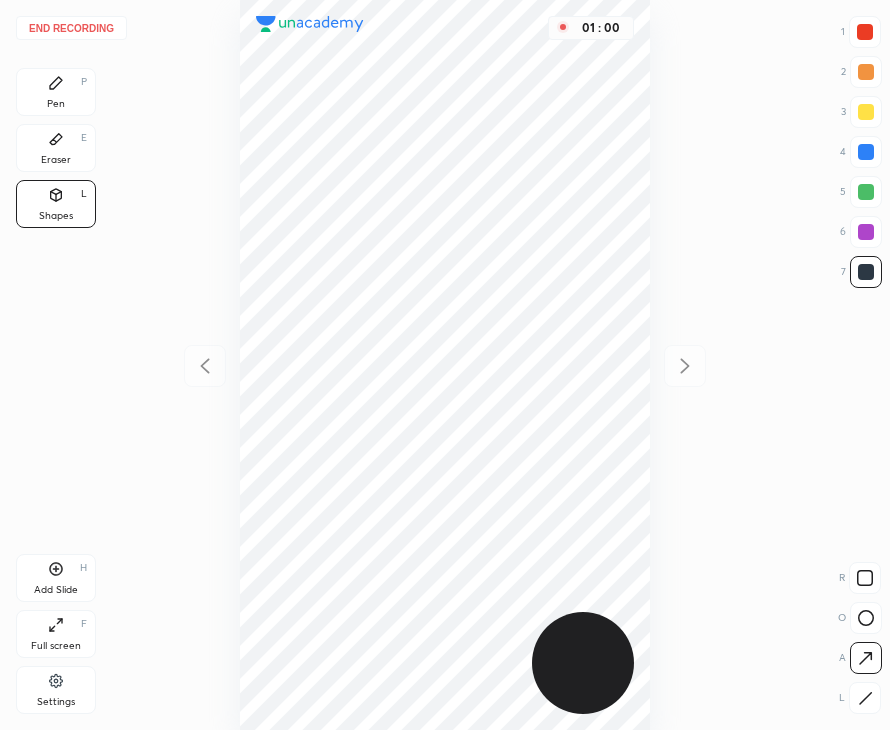 drag, startPoint x: 78, startPoint y: 96, endPoint x: 164, endPoint y: 166, distance: 110.88733 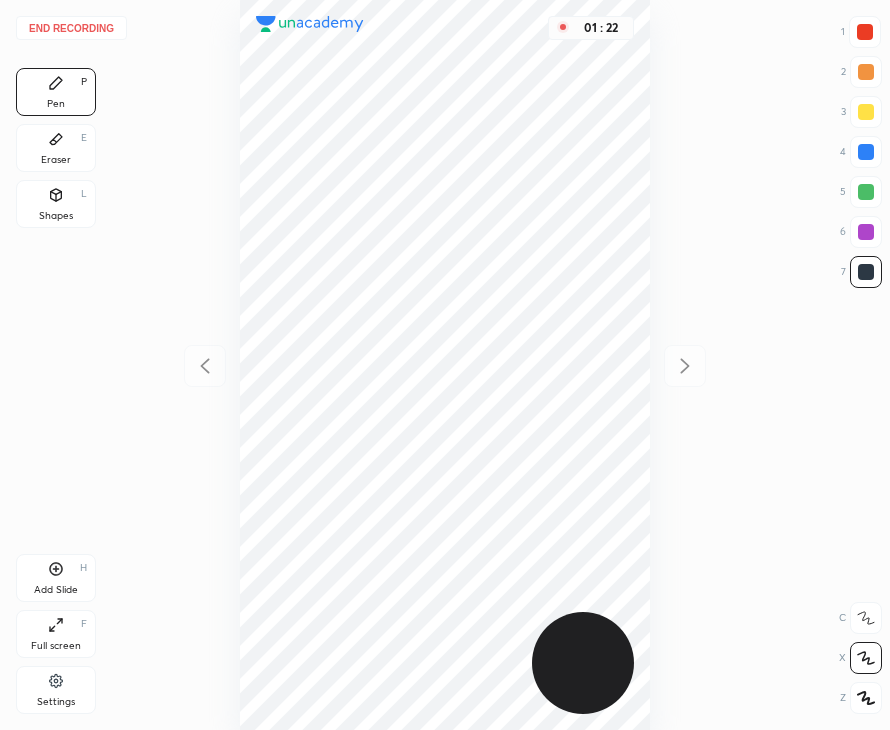 drag, startPoint x: 52, startPoint y: 204, endPoint x: 48, endPoint y: 184, distance: 20.396078 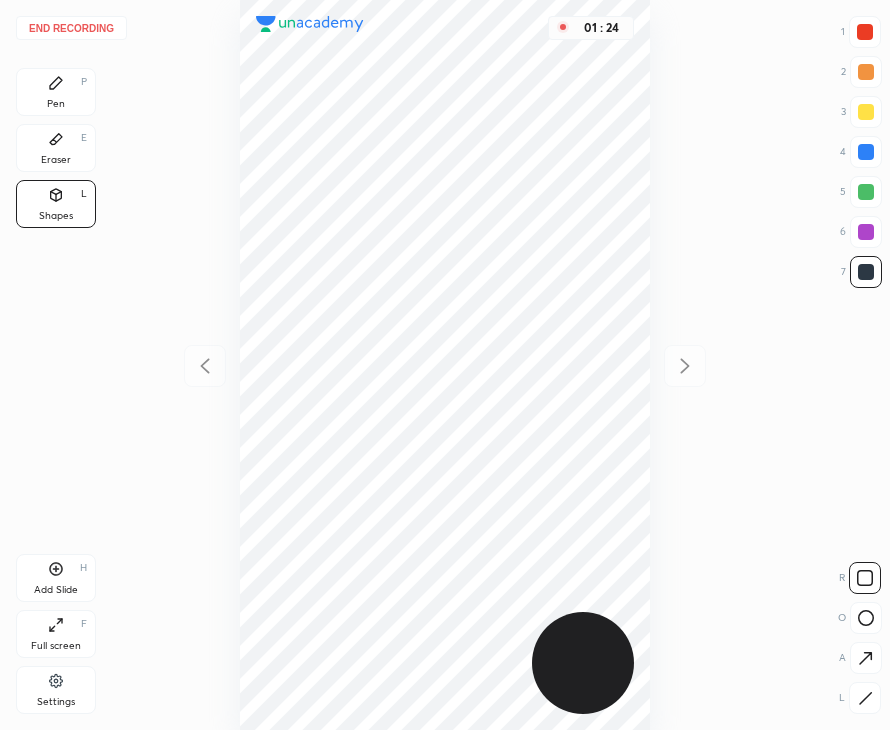 click 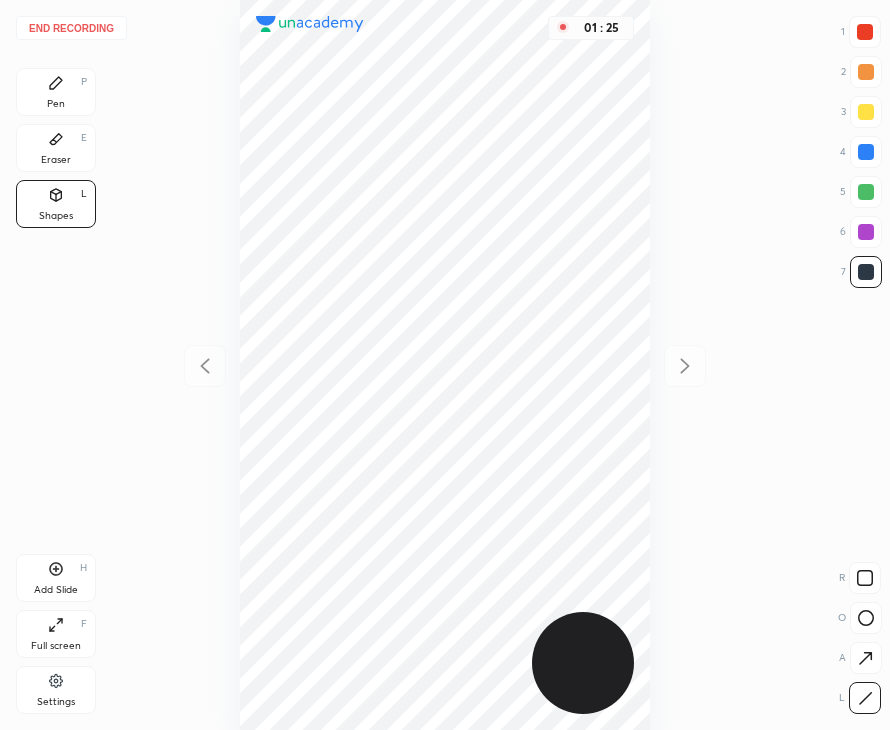 click at bounding box center (865, 32) 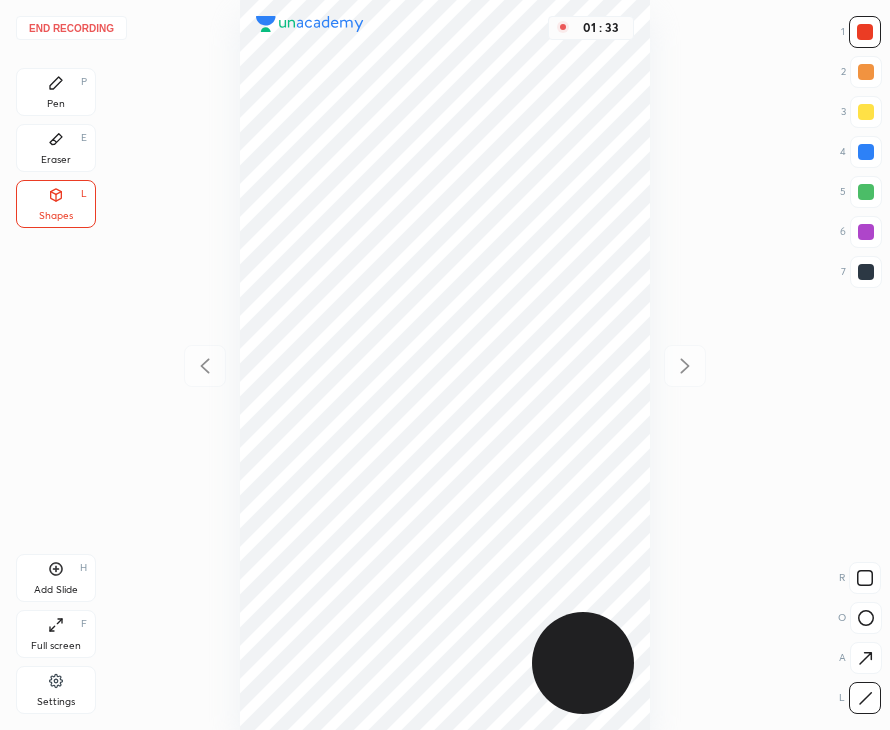 drag, startPoint x: 72, startPoint y: 84, endPoint x: 214, endPoint y: 156, distance: 159.21056 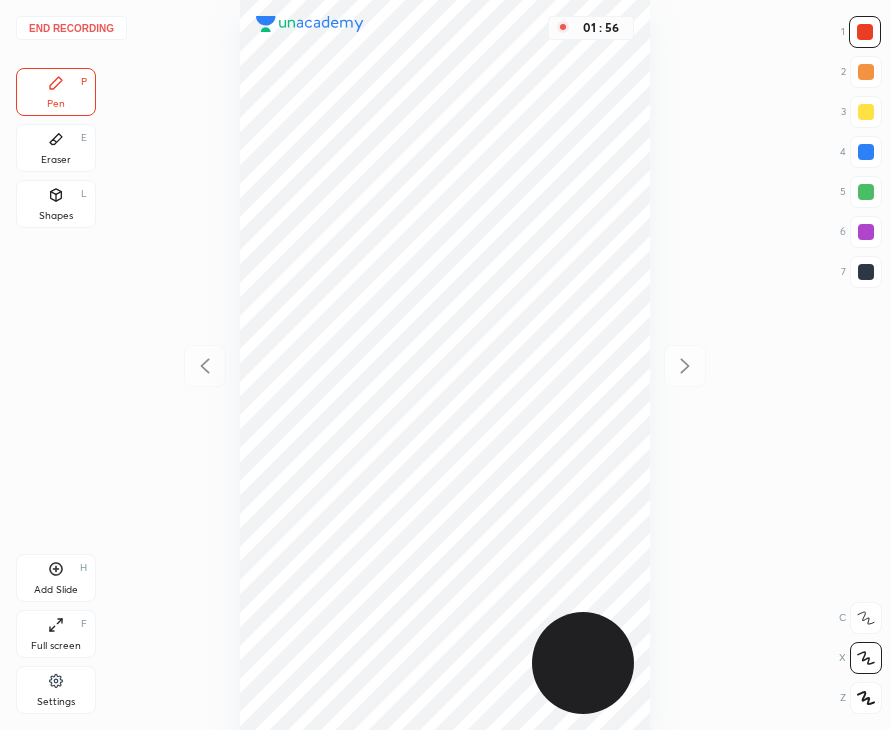 click on "Eraser E" at bounding box center [56, 148] 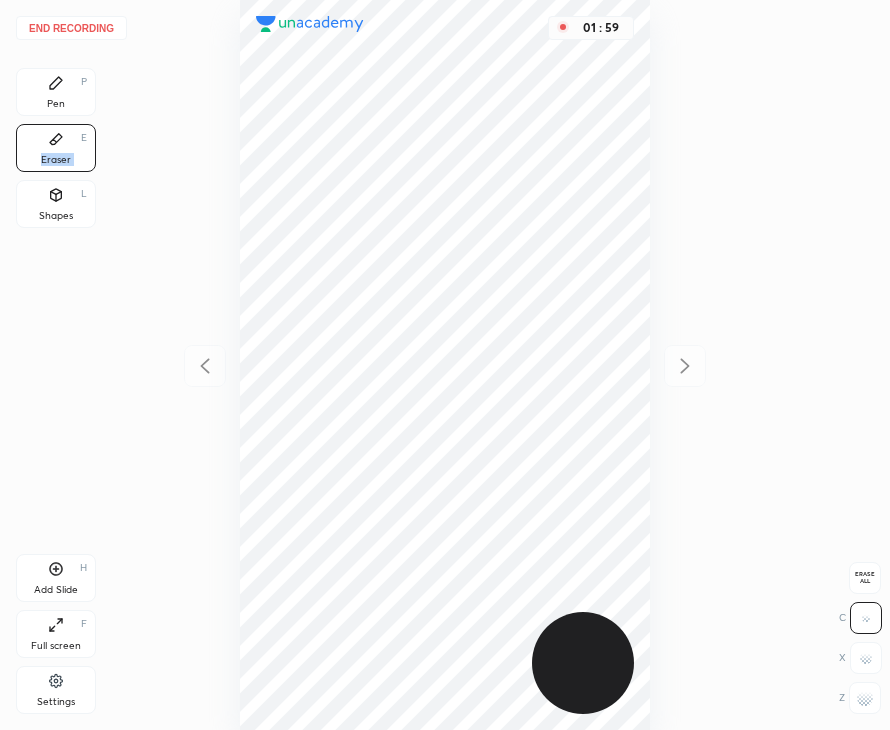 click on "Pen P" at bounding box center (56, 92) 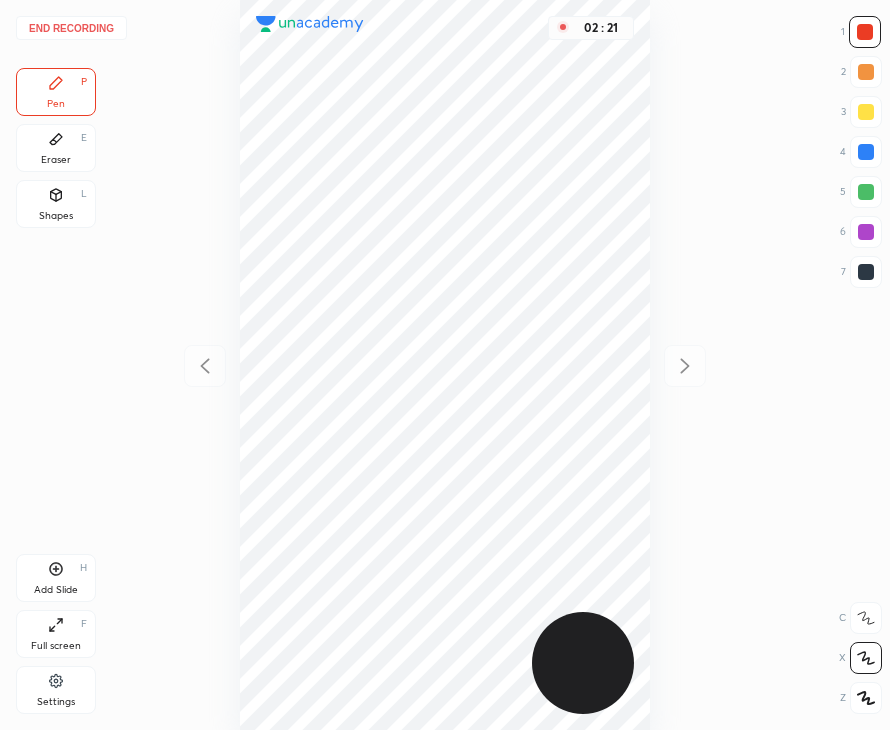 click at bounding box center [866, 272] 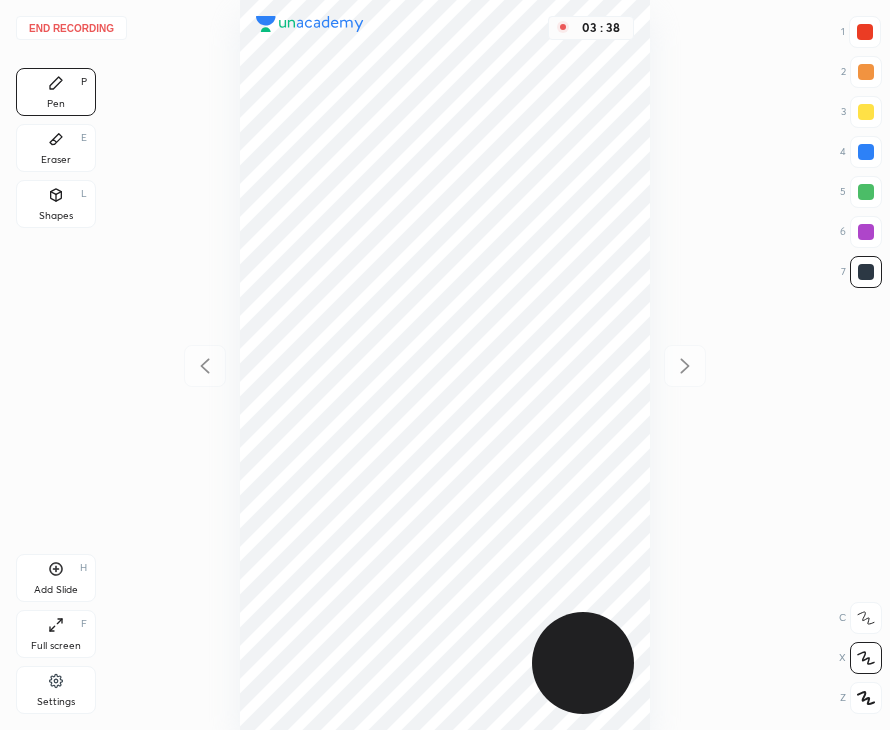 click on "Pen P Eraser E Shapes L Add Slide H Full screen F Settings" at bounding box center [56, 395] 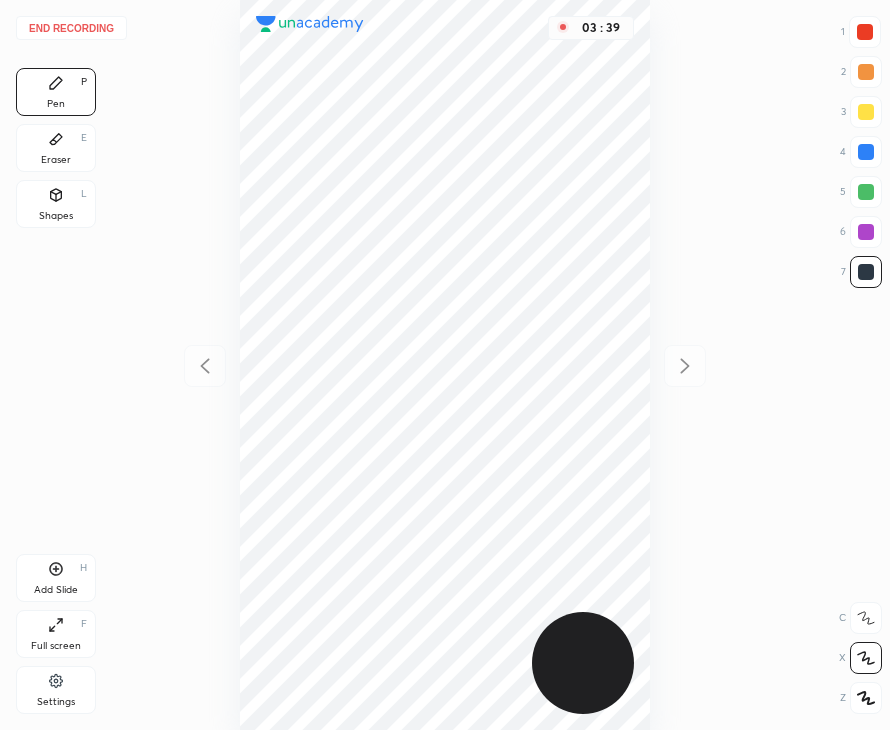 click on "Add Slide H" at bounding box center (56, 578) 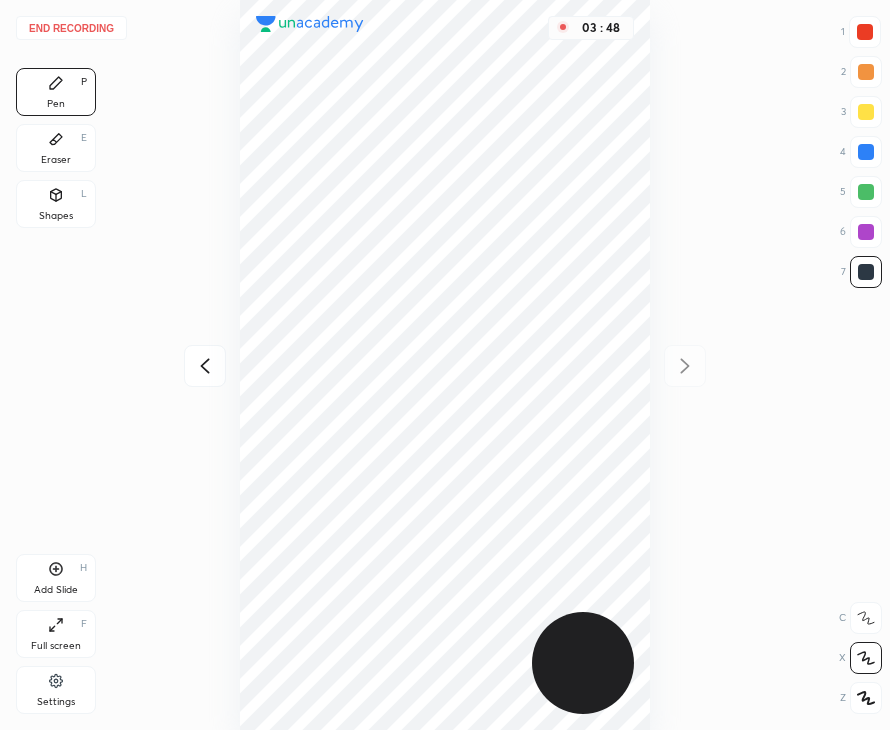 click 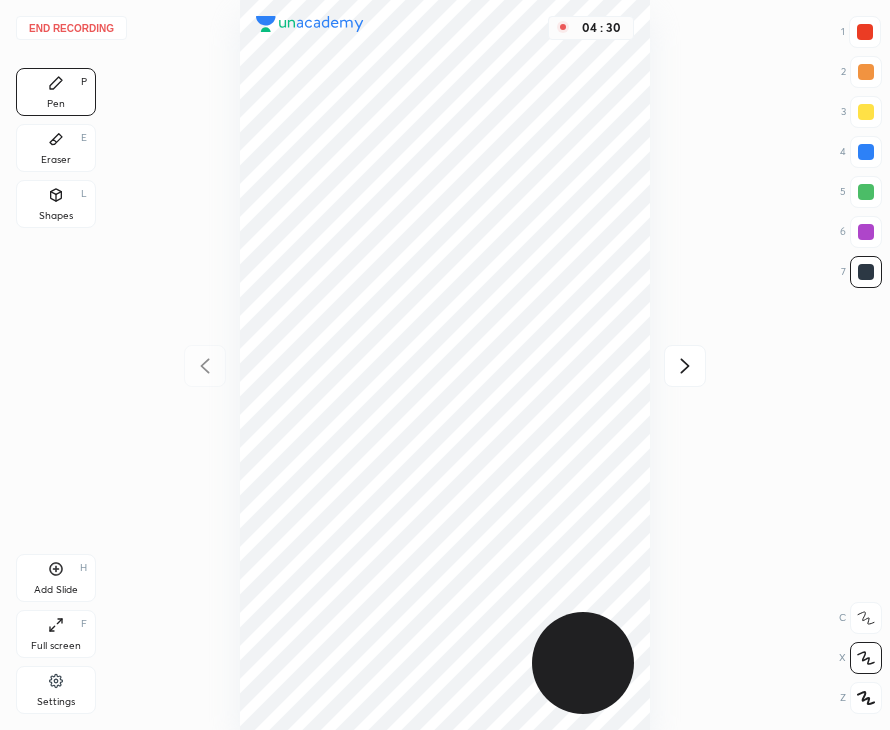 drag, startPoint x: 58, startPoint y: 143, endPoint x: 125, endPoint y: 153, distance: 67.74216 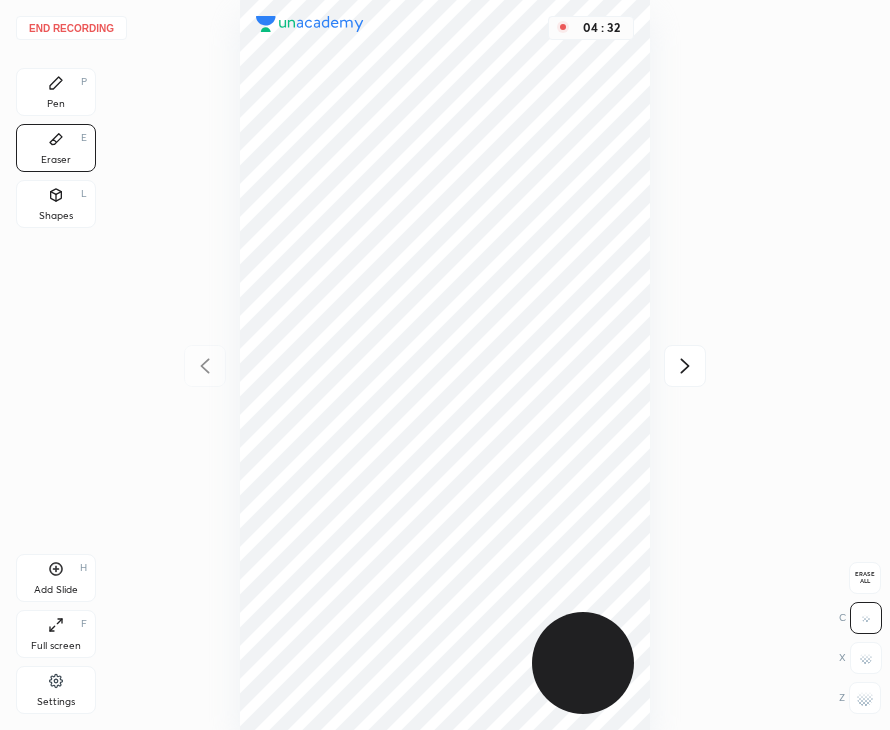 click on "Pen P" at bounding box center (56, 92) 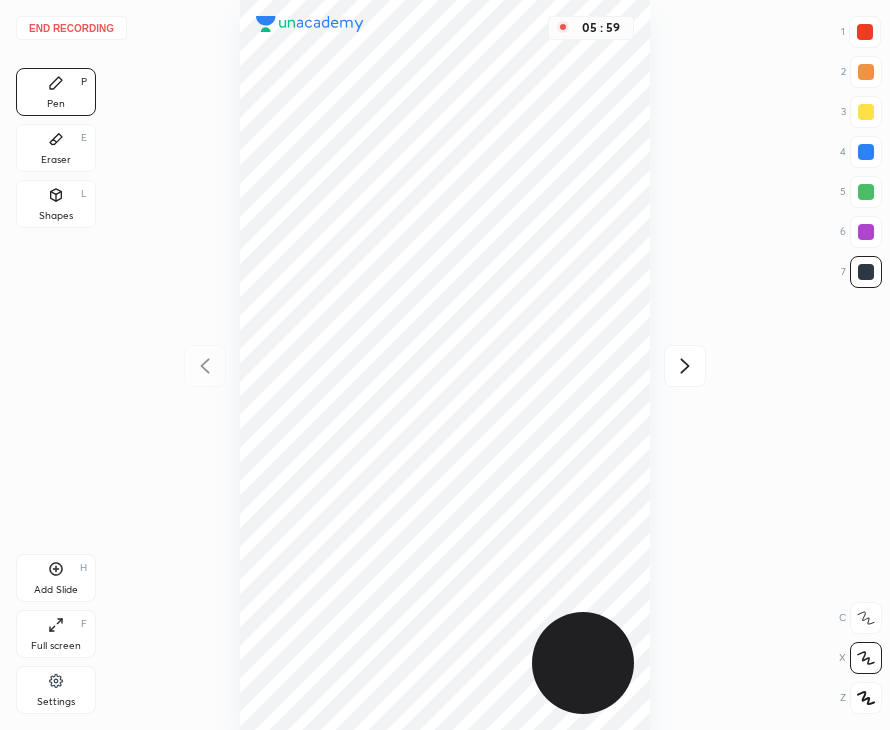 click on "End recording" at bounding box center (71, 28) 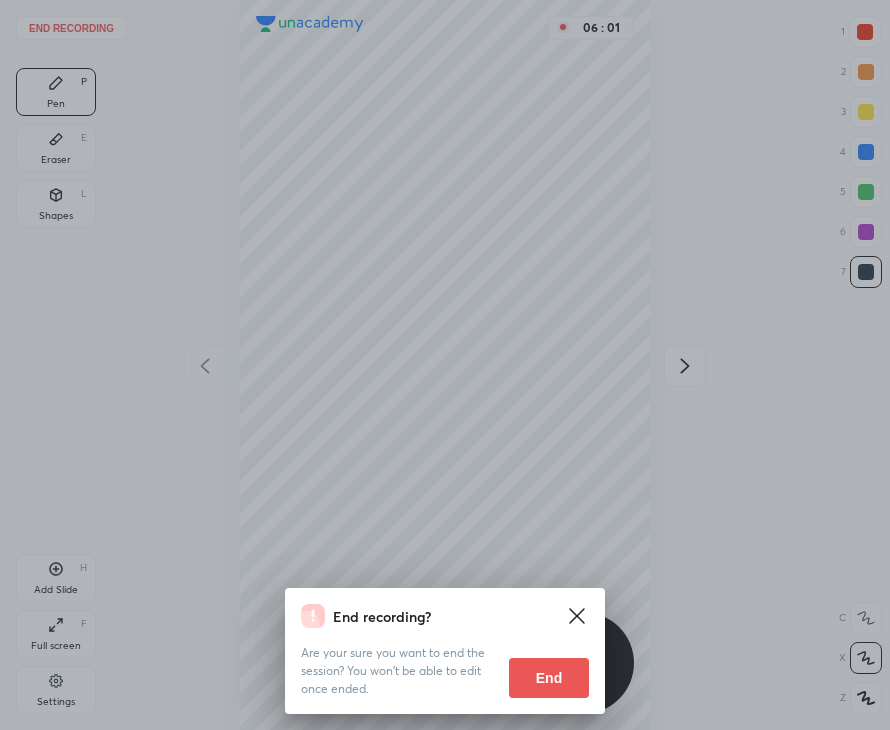 click on "End" at bounding box center [549, 678] 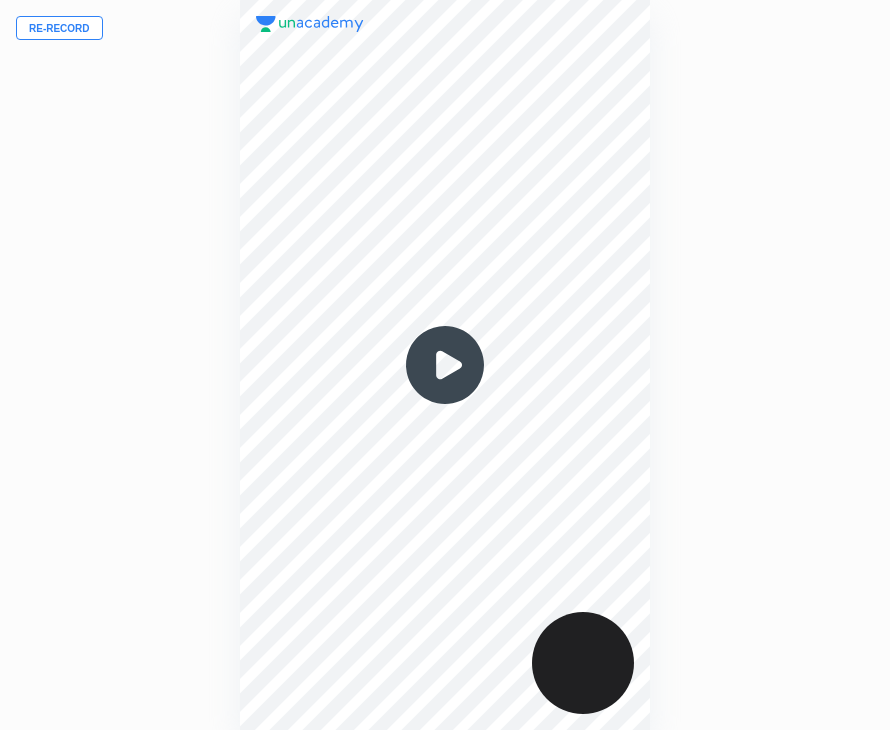 click on "Re-record [TIME]" at bounding box center [445, 365] 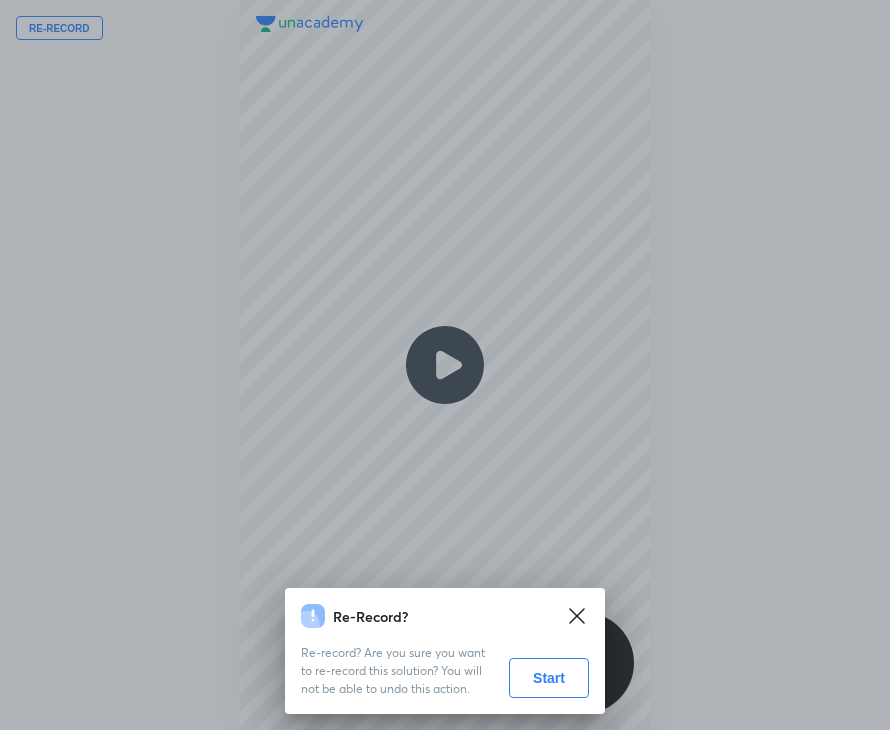 click on "Re-Record? Are you sure you want to re-record this solution? You will not be able to undo this action. Start" at bounding box center (445, 651) 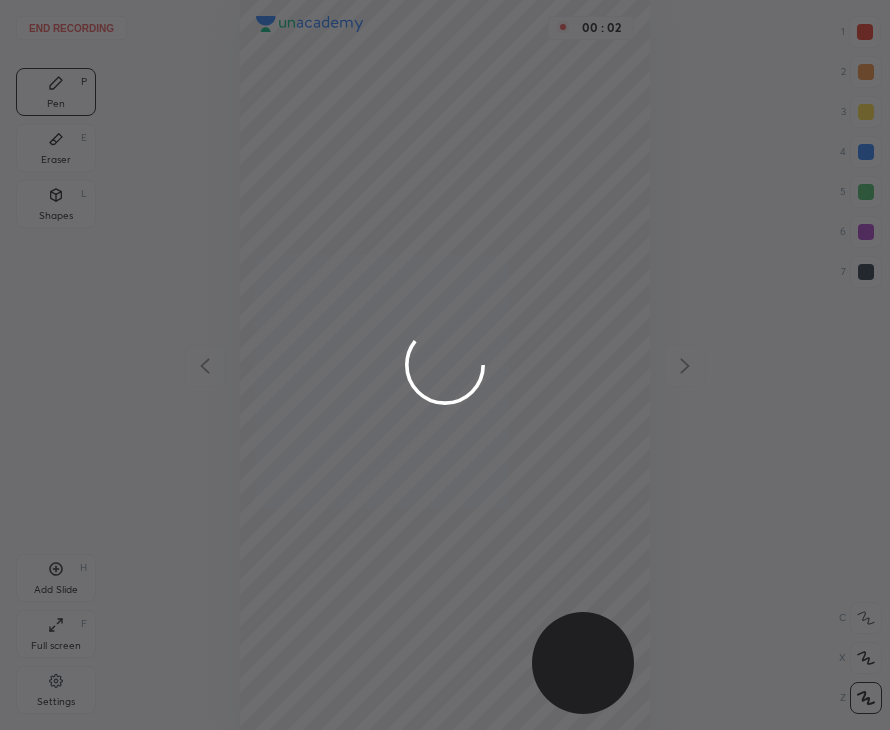 click at bounding box center (445, 365) 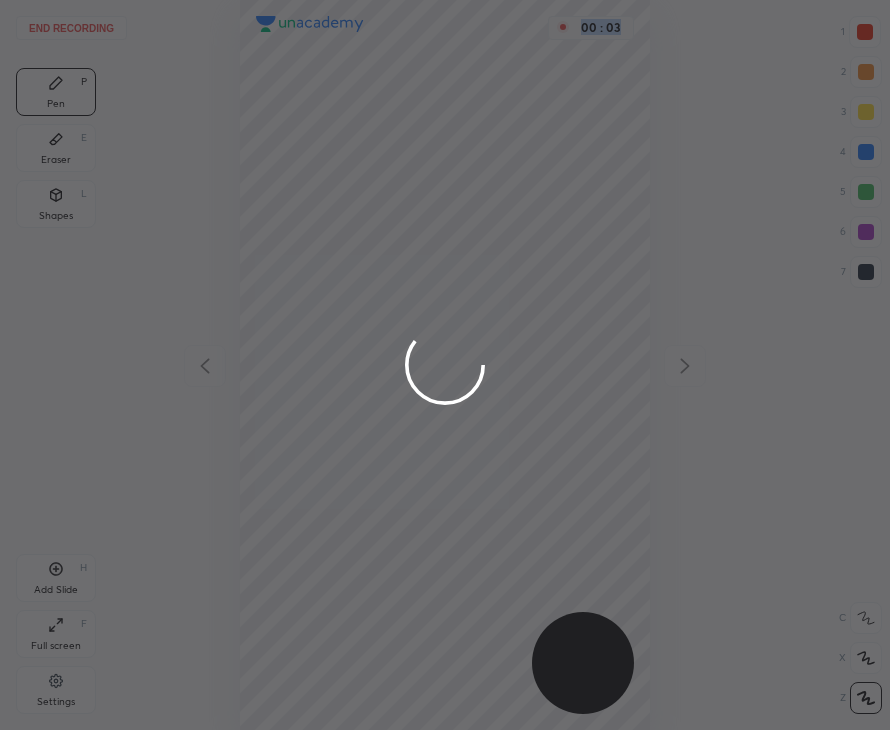 click at bounding box center [445, 365] 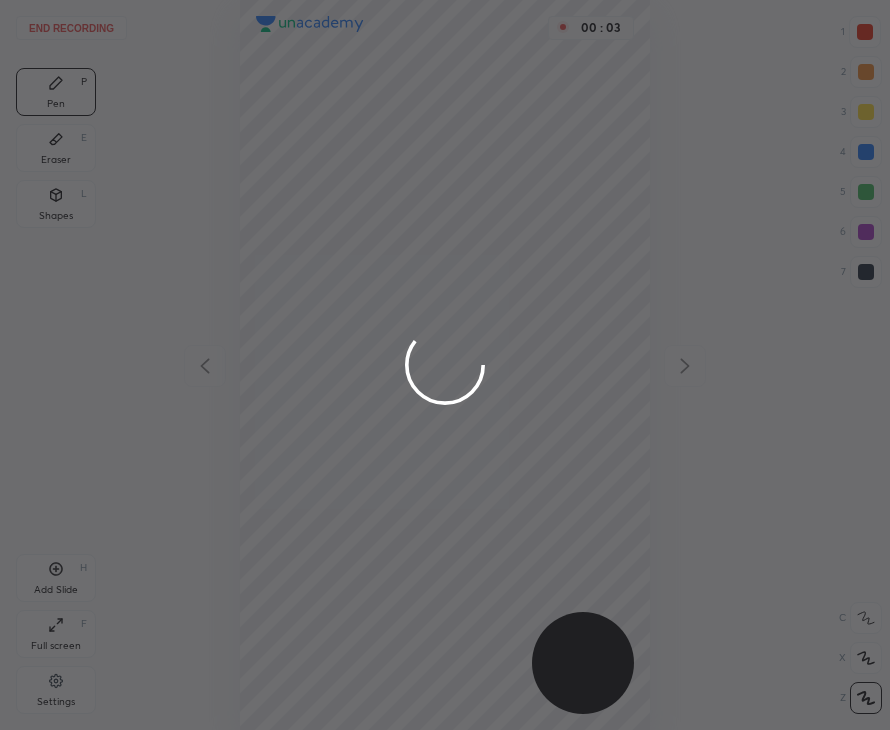 click at bounding box center (445, 365) 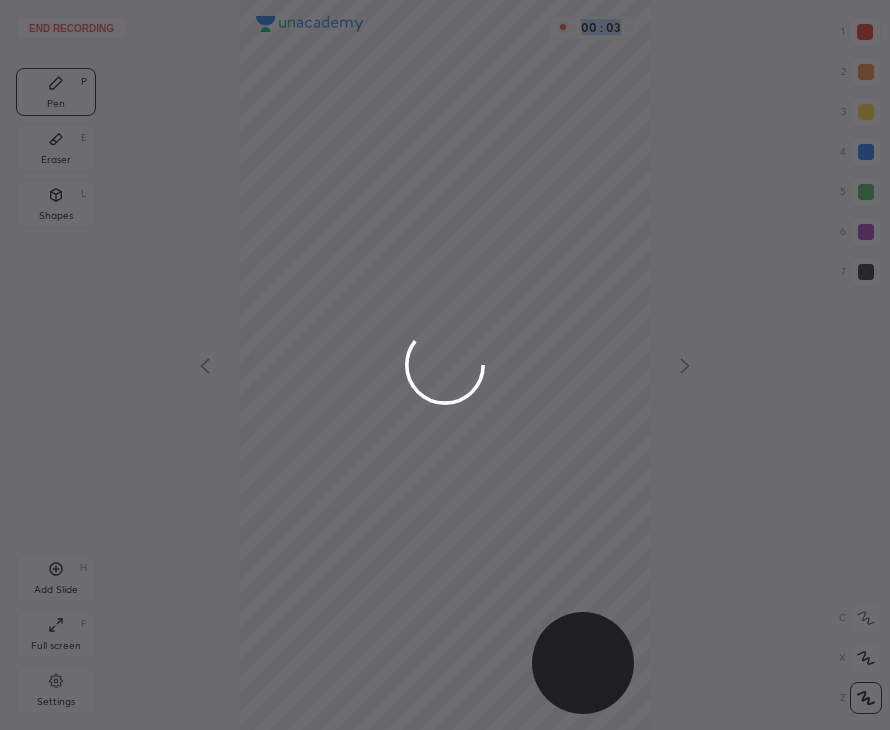 click at bounding box center (445, 365) 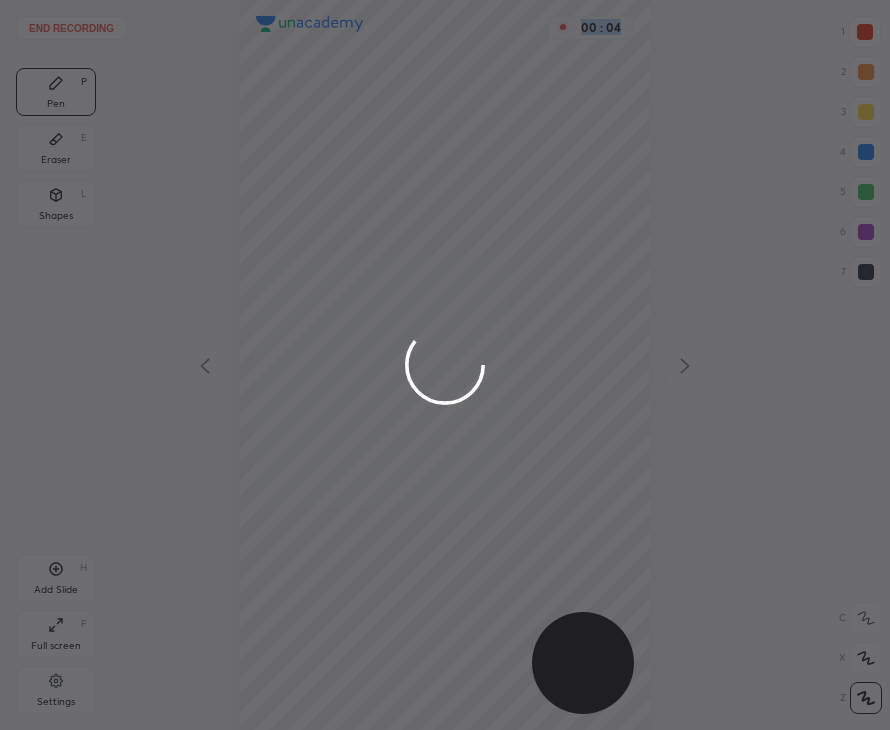 click at bounding box center (445, 365) 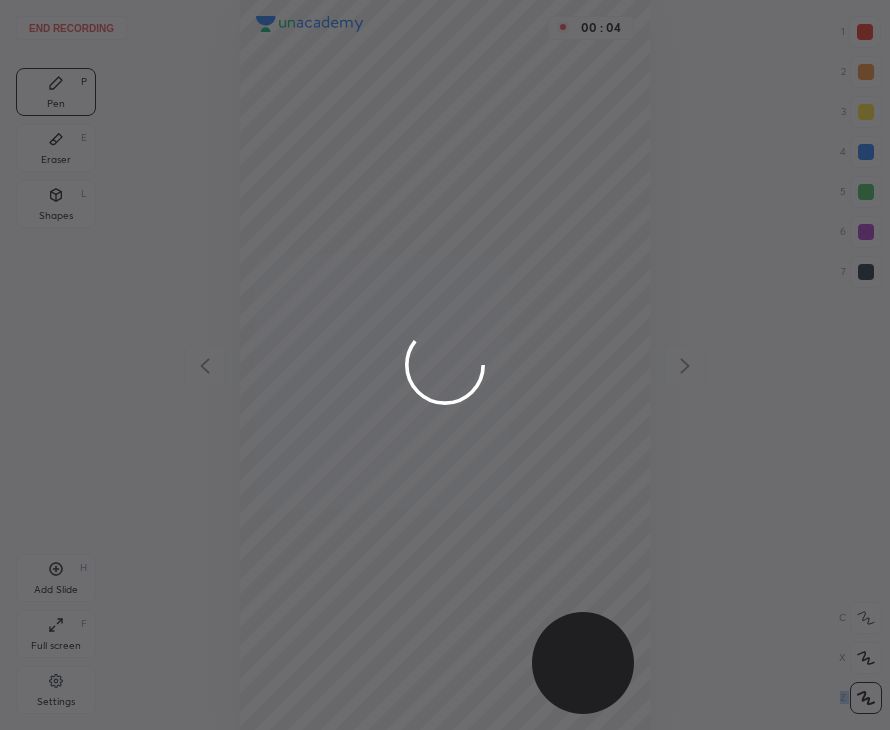 click 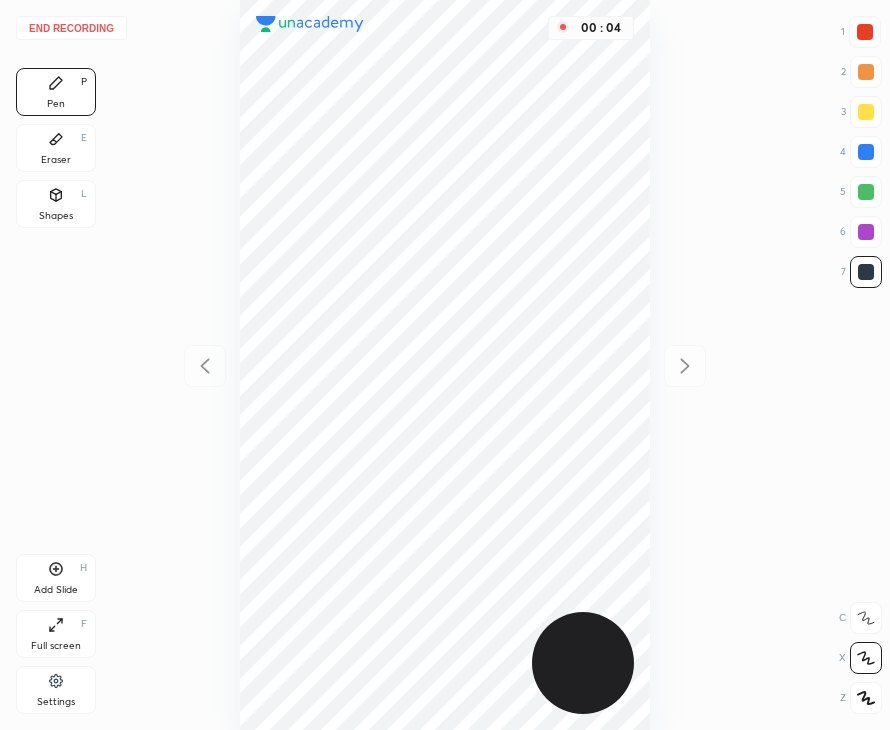 drag, startPoint x: 869, startPoint y: 661, endPoint x: 875, endPoint y: 651, distance: 11.661903 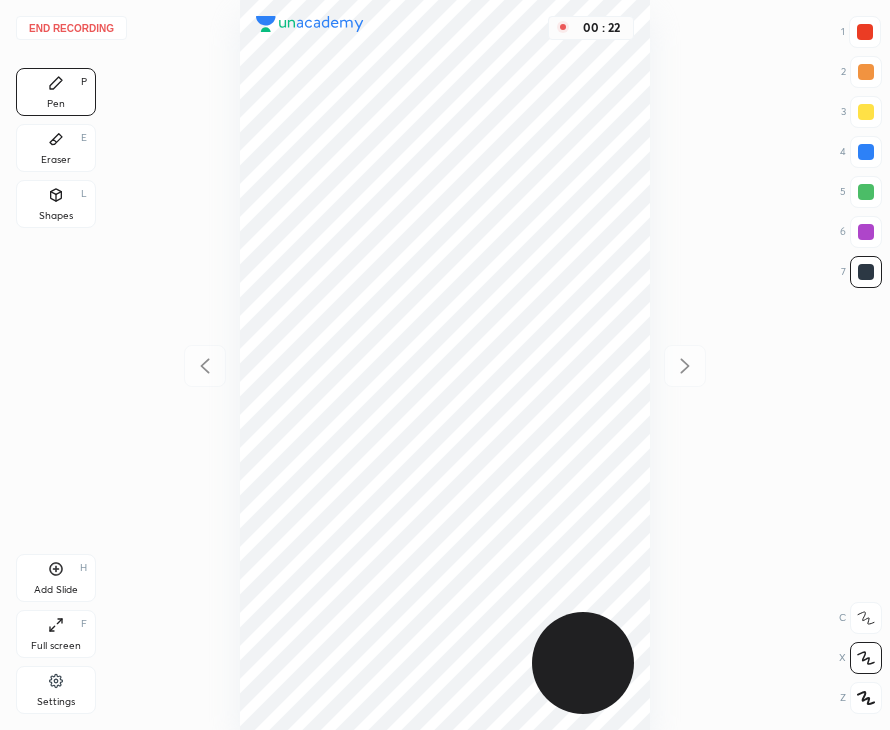 click on "Shapes" at bounding box center (56, 216) 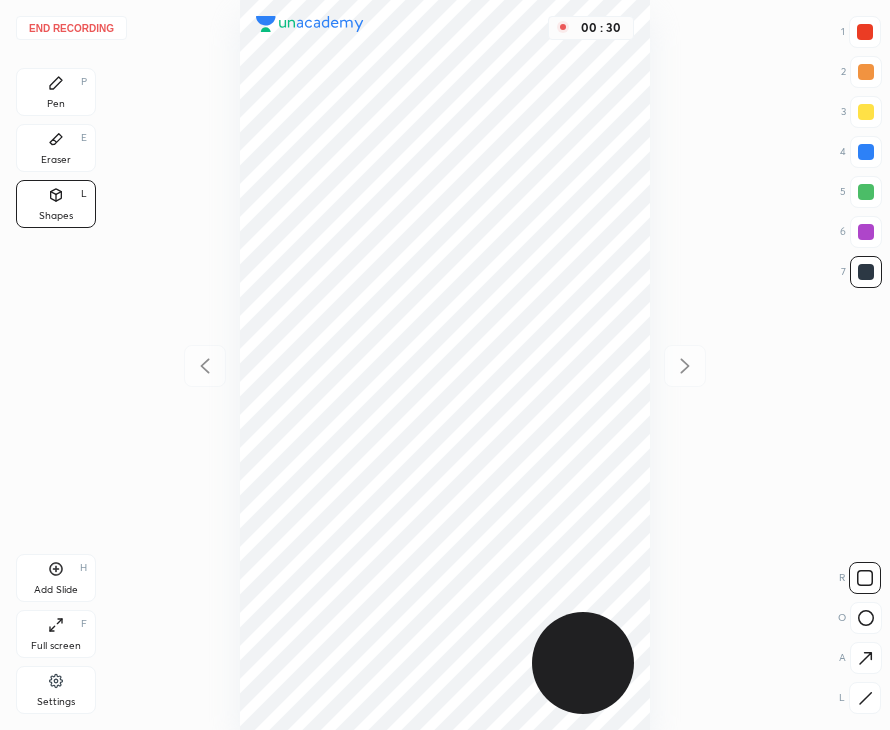 drag, startPoint x: 867, startPoint y: 708, endPoint x: 862, endPoint y: 697, distance: 12.083046 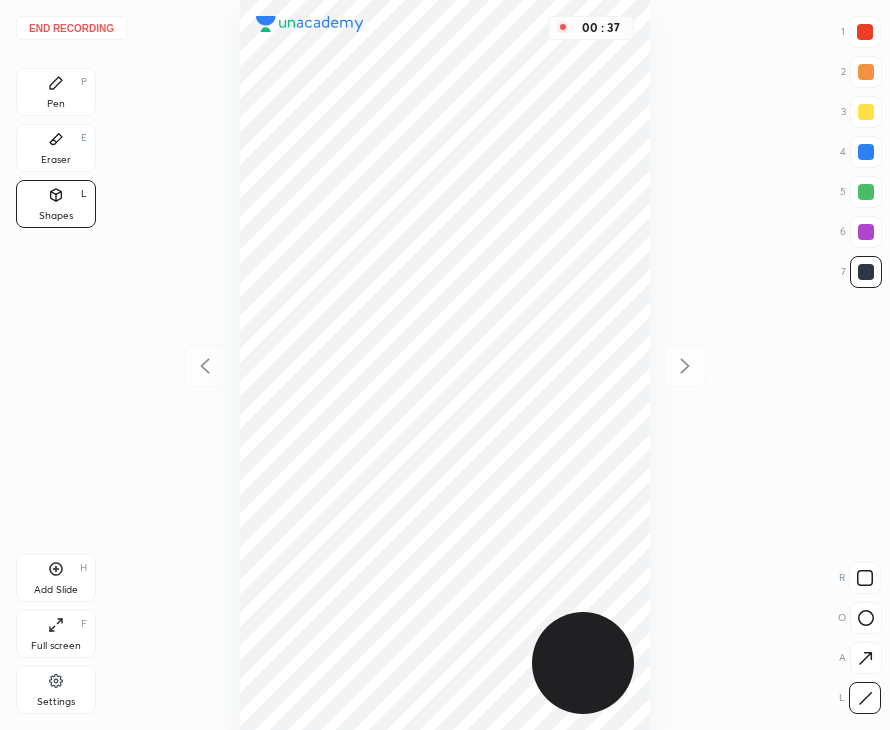 click on "Pen P" at bounding box center [56, 92] 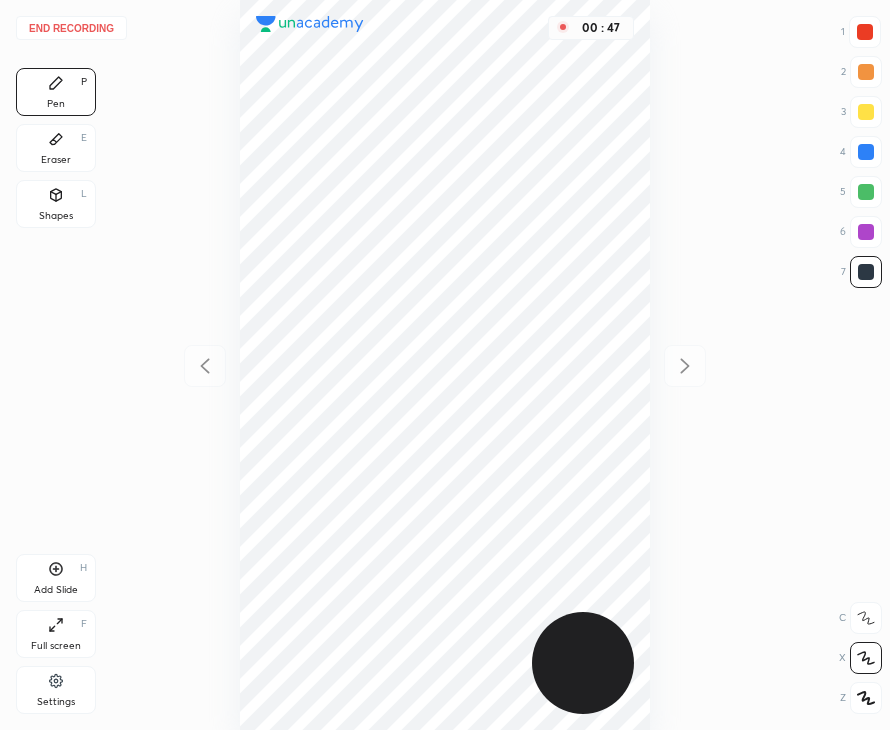 click 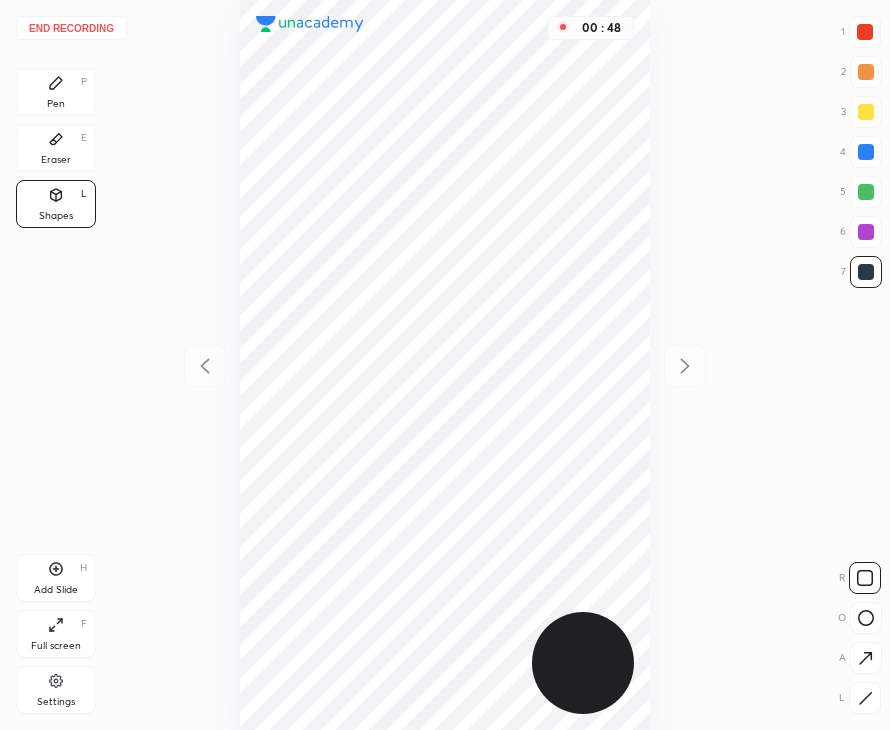 click 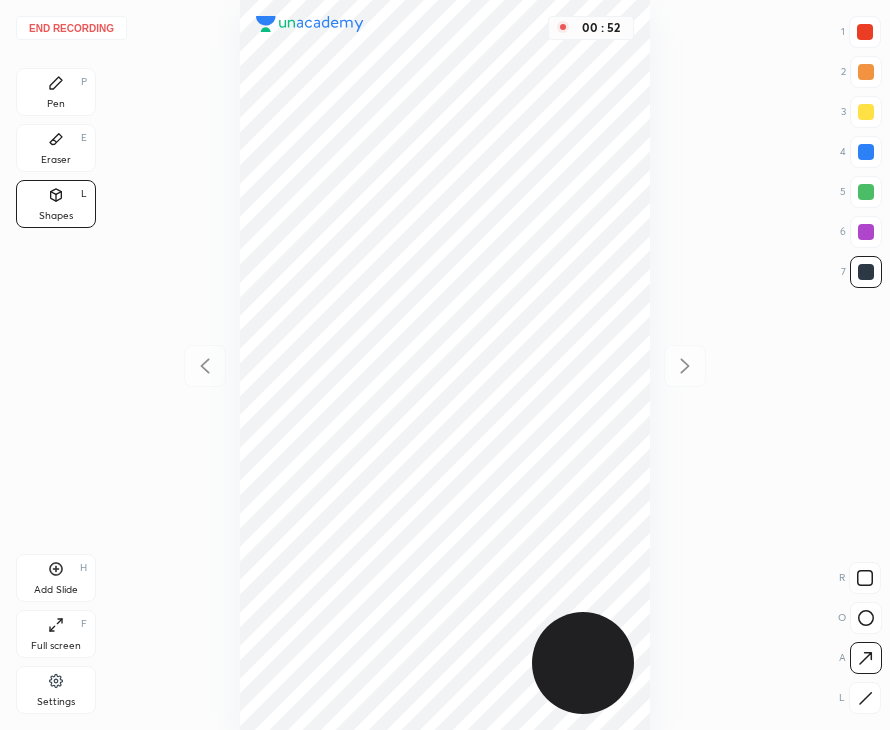 click on "Pen P" at bounding box center [56, 92] 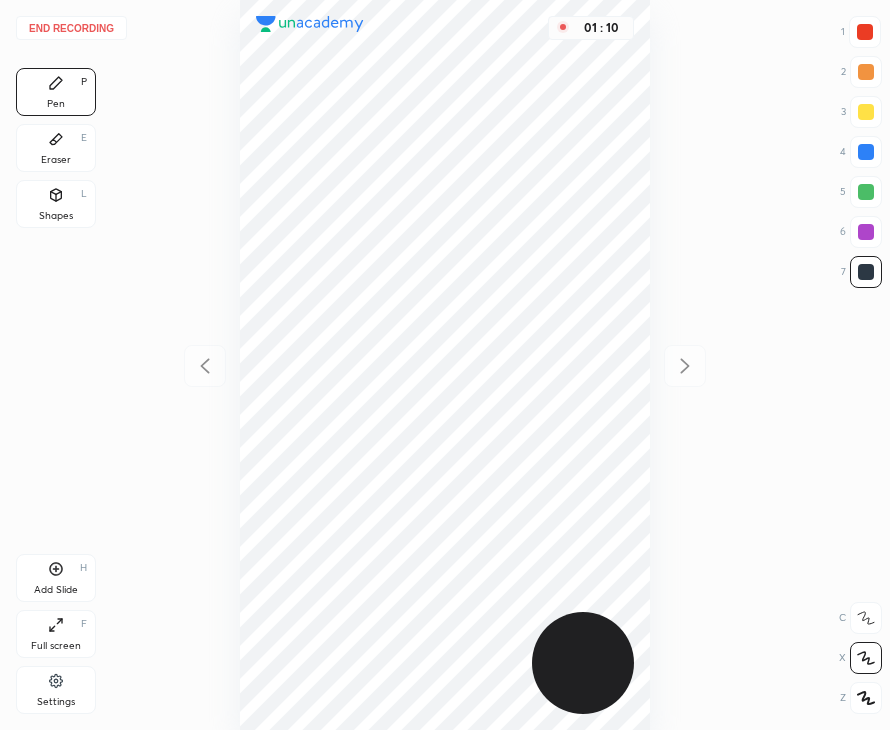 click on "Shapes L" at bounding box center [56, 204] 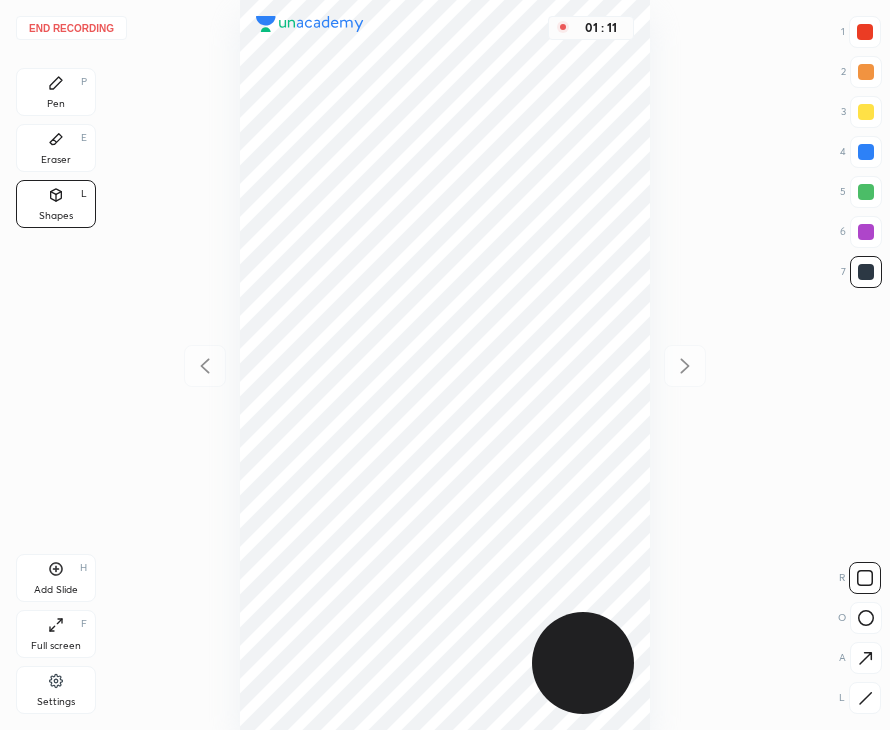 click at bounding box center (866, 152) 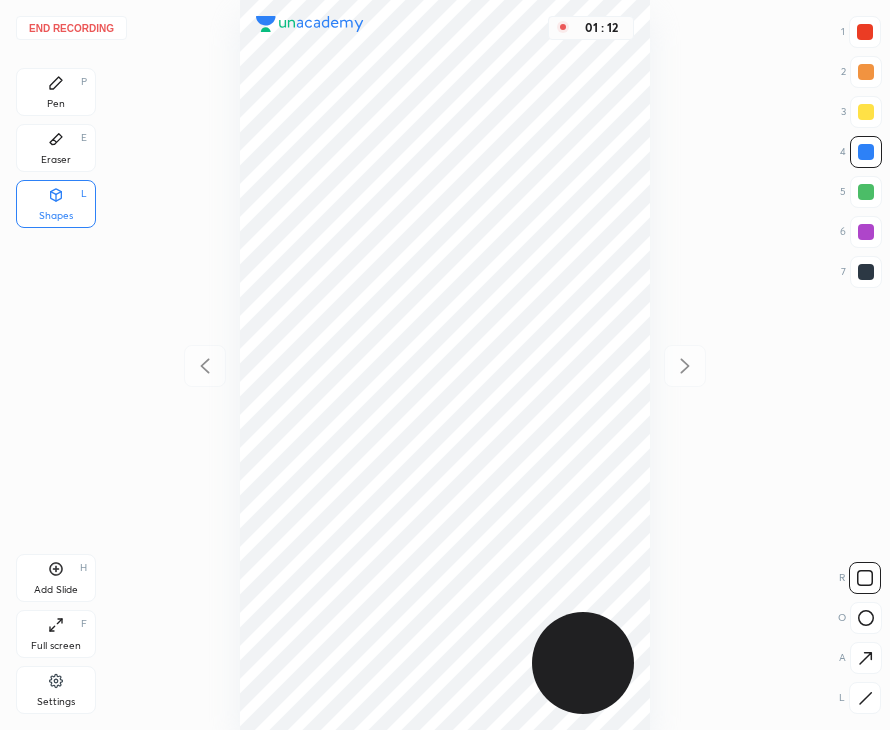 click 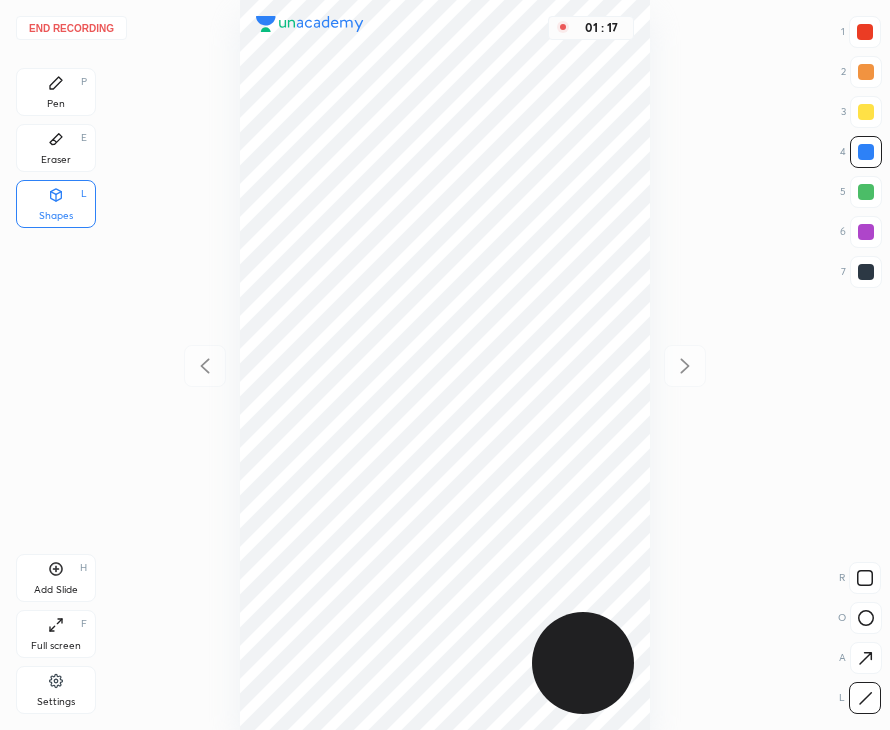 click 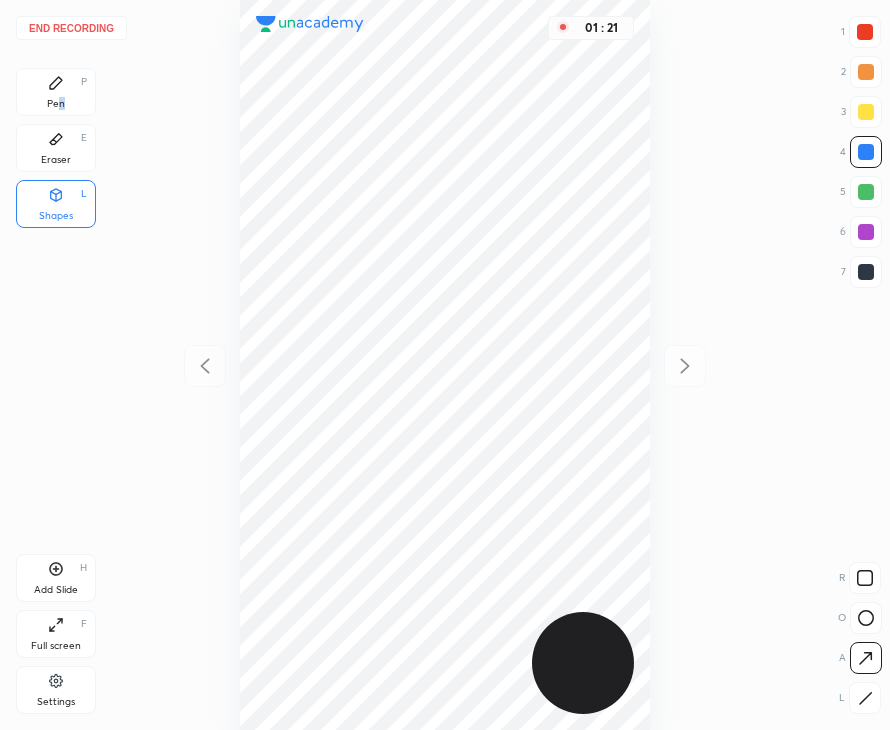 click on "Pen" at bounding box center (56, 104) 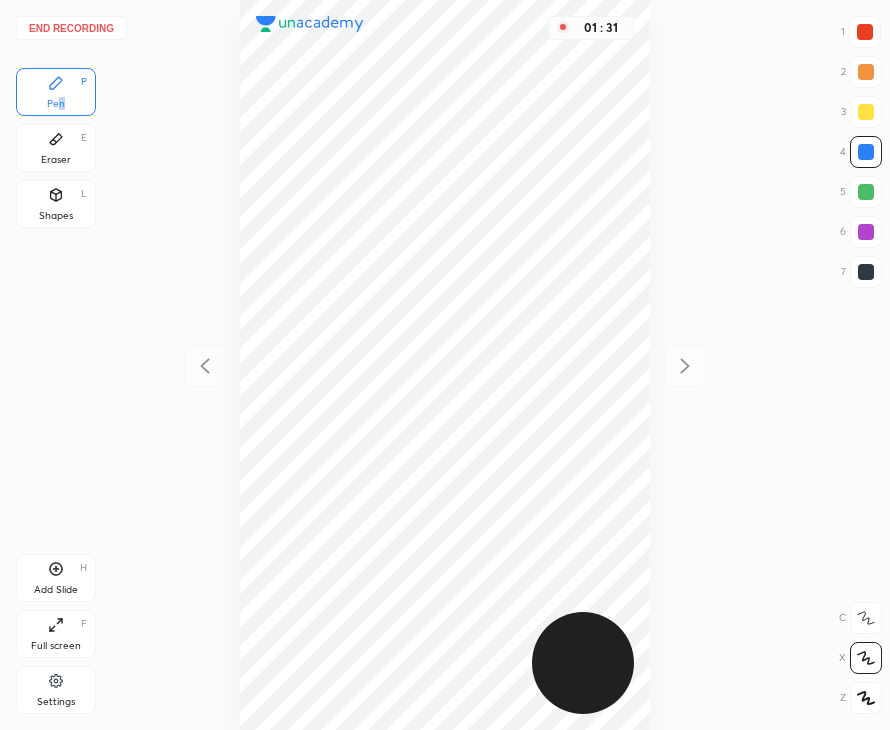 click on "Shapes" at bounding box center (56, 216) 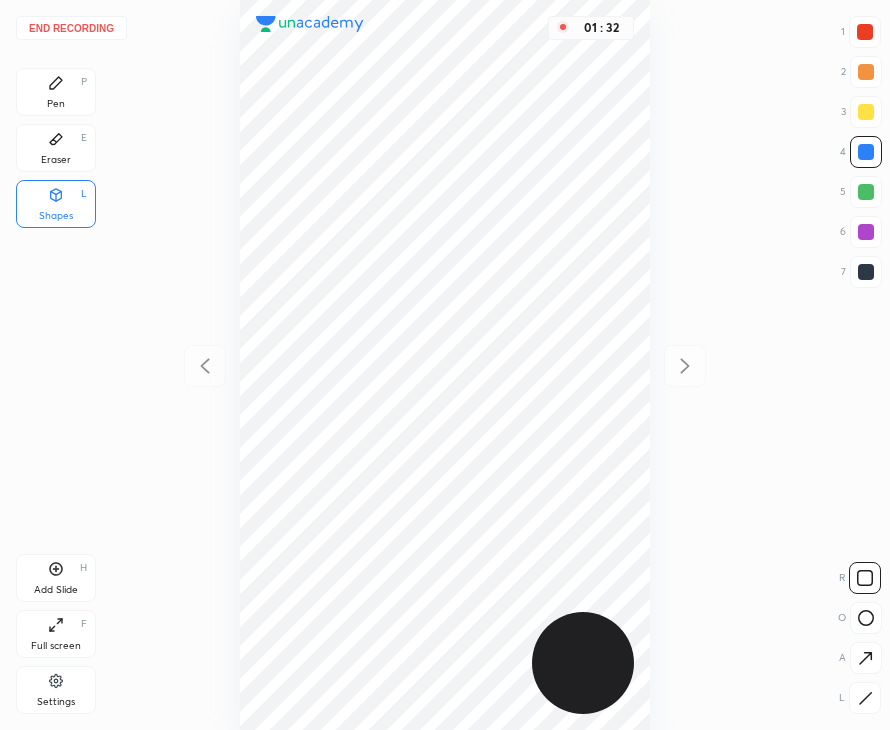click at bounding box center [866, 272] 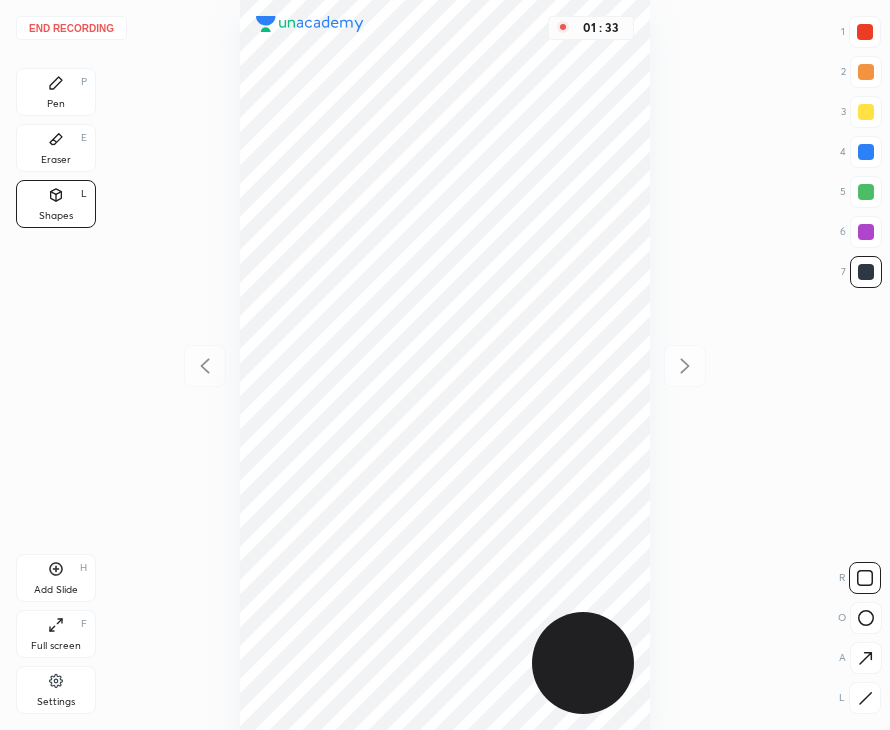 drag, startPoint x: 865, startPoint y: 28, endPoint x: 878, endPoint y: 13, distance: 19.849434 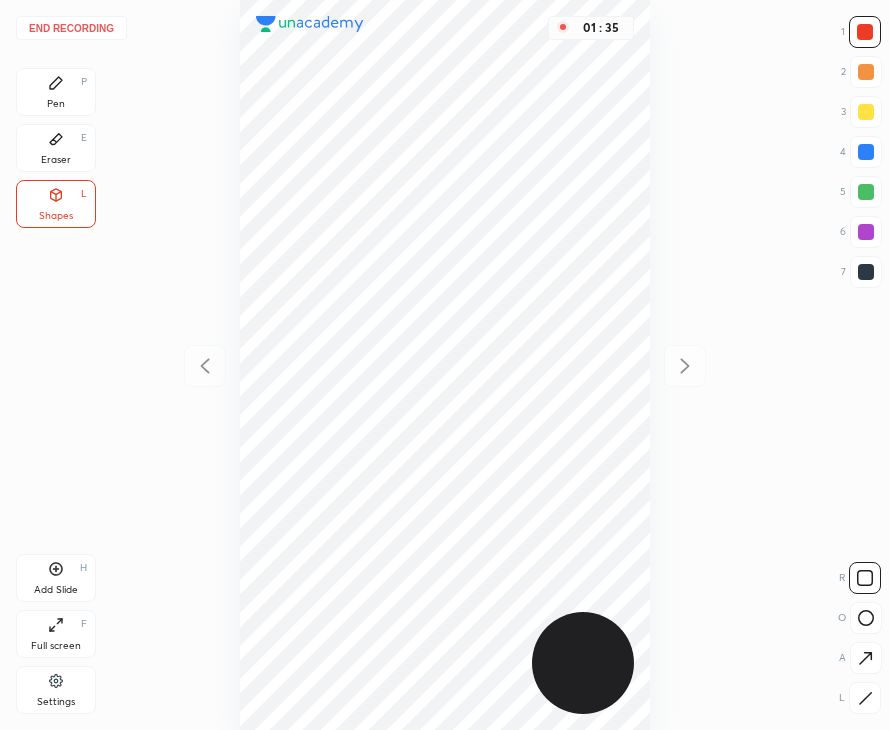 click 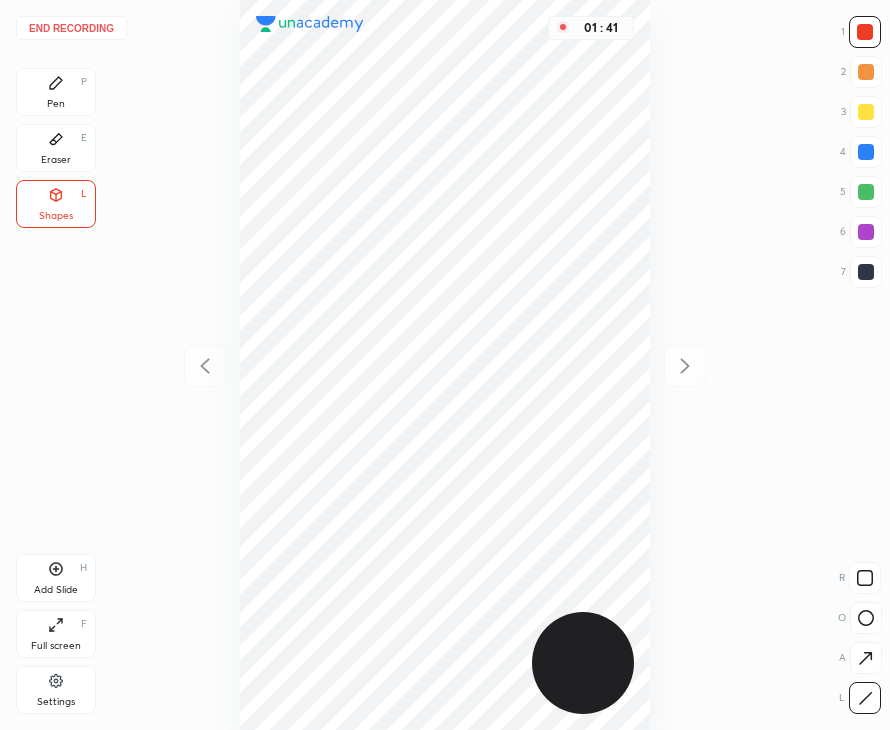 drag, startPoint x: 63, startPoint y: 84, endPoint x: 79, endPoint y: 70, distance: 21.260292 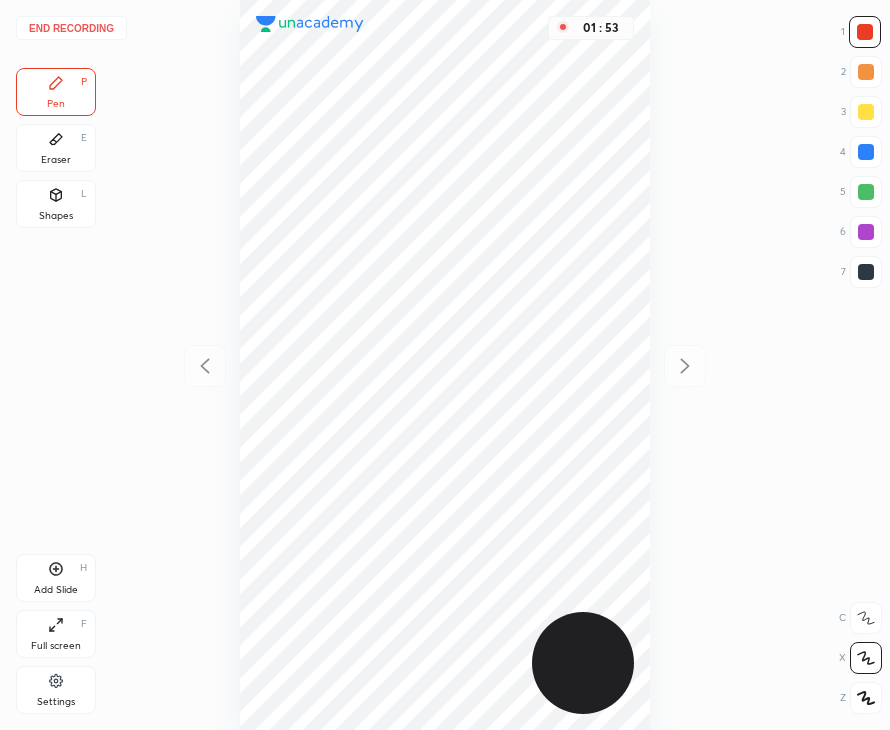 drag, startPoint x: 57, startPoint y: 194, endPoint x: 59, endPoint y: 177, distance: 17.117243 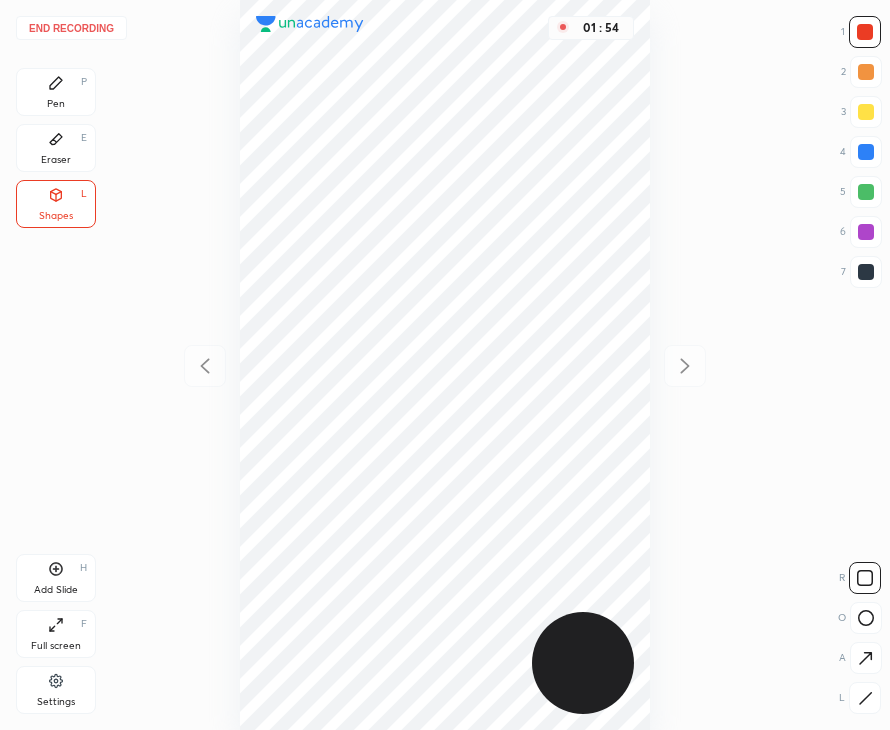 click 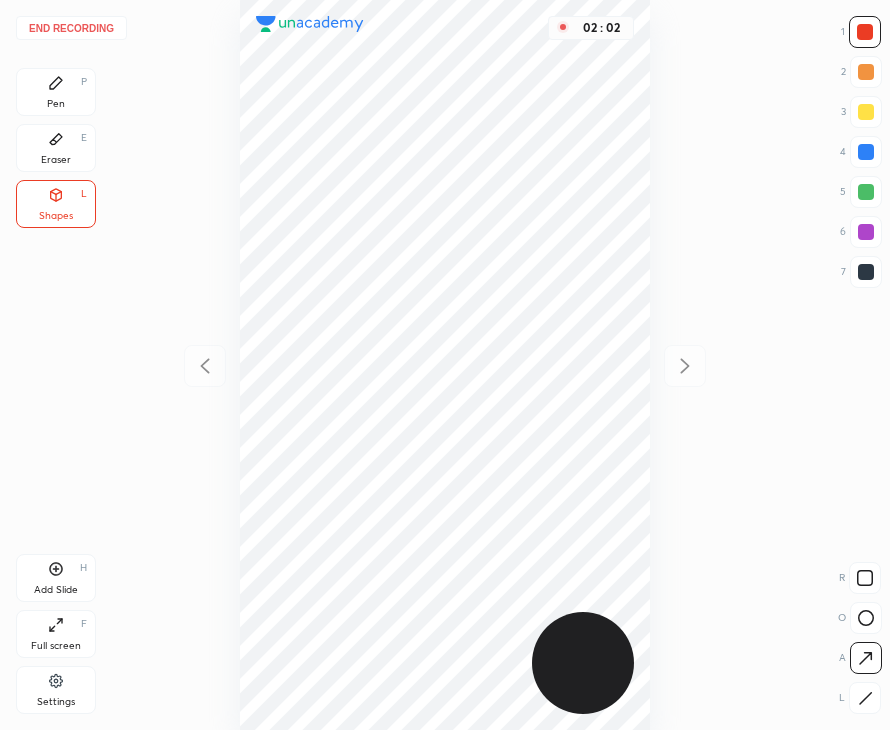 click on "Pen" at bounding box center (56, 104) 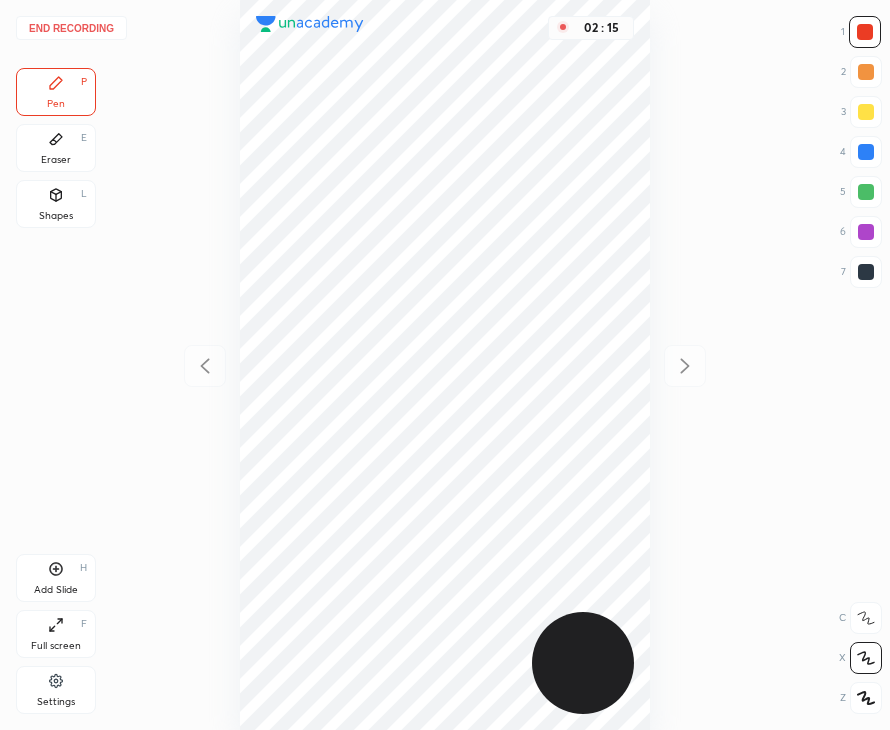 click on "Shapes L" at bounding box center [56, 204] 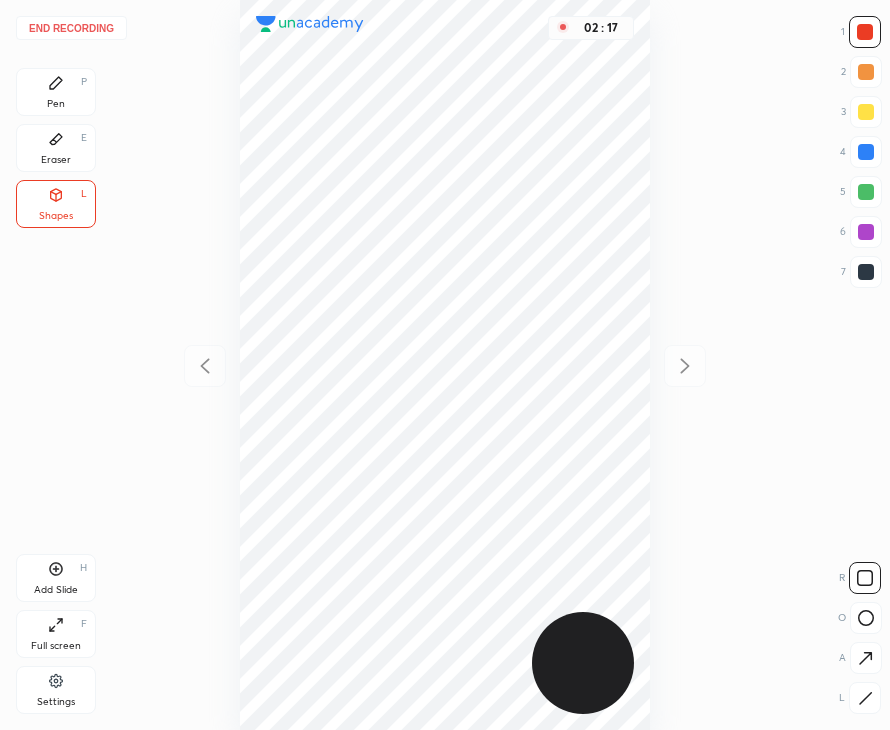 click on "Eraser E" at bounding box center (56, 148) 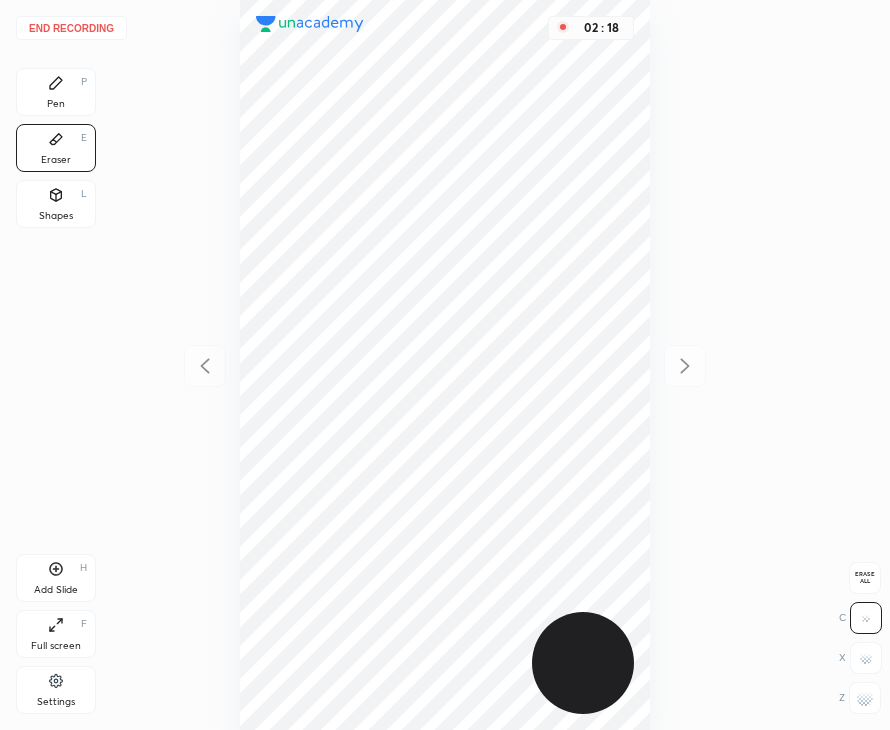 click 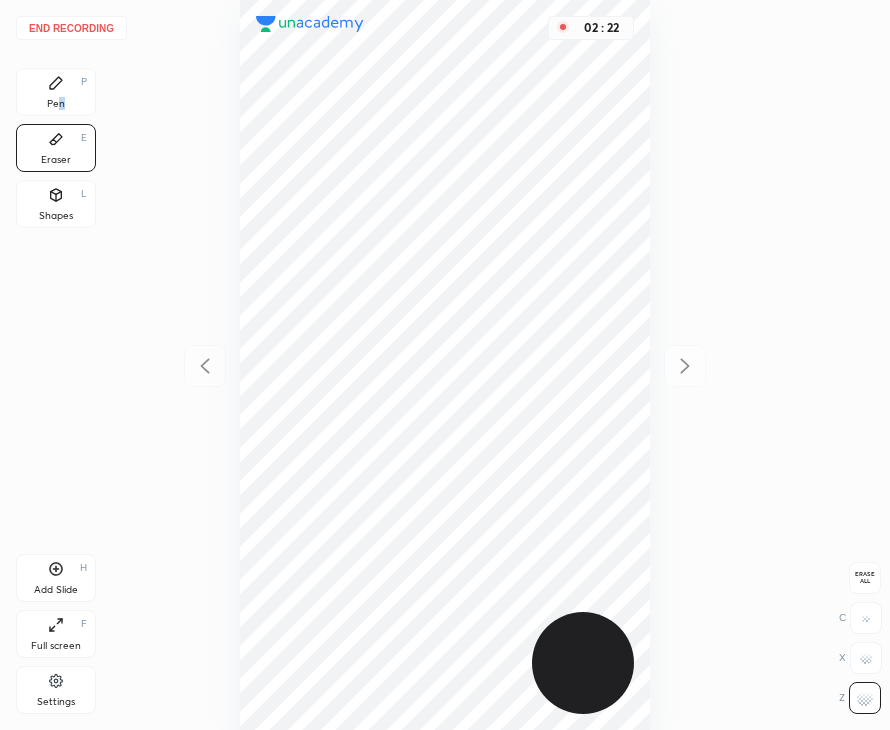 click on "Pen" at bounding box center [56, 104] 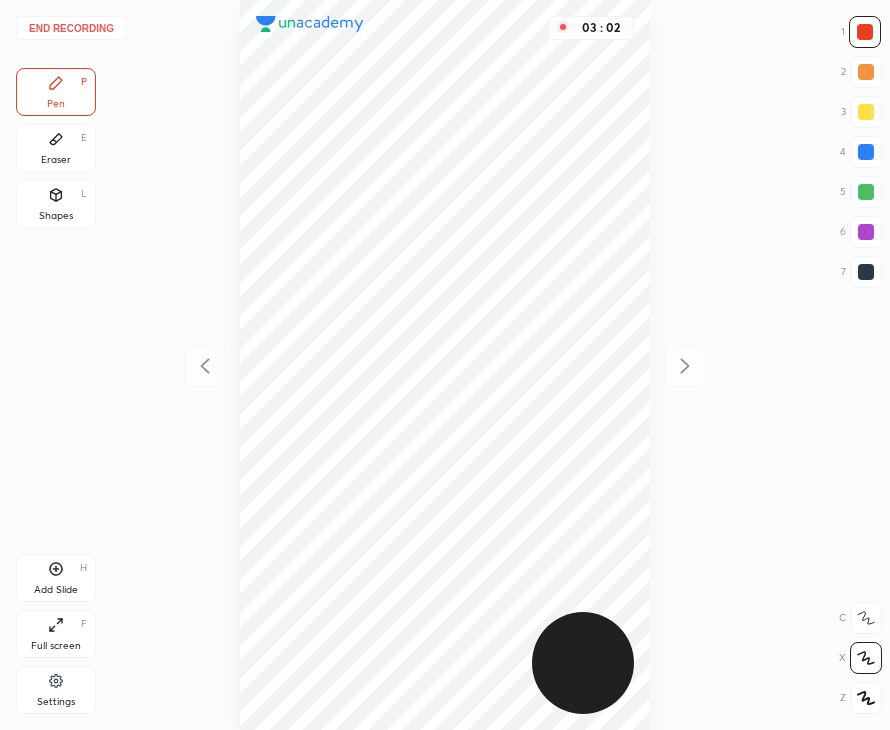 click at bounding box center [866, 272] 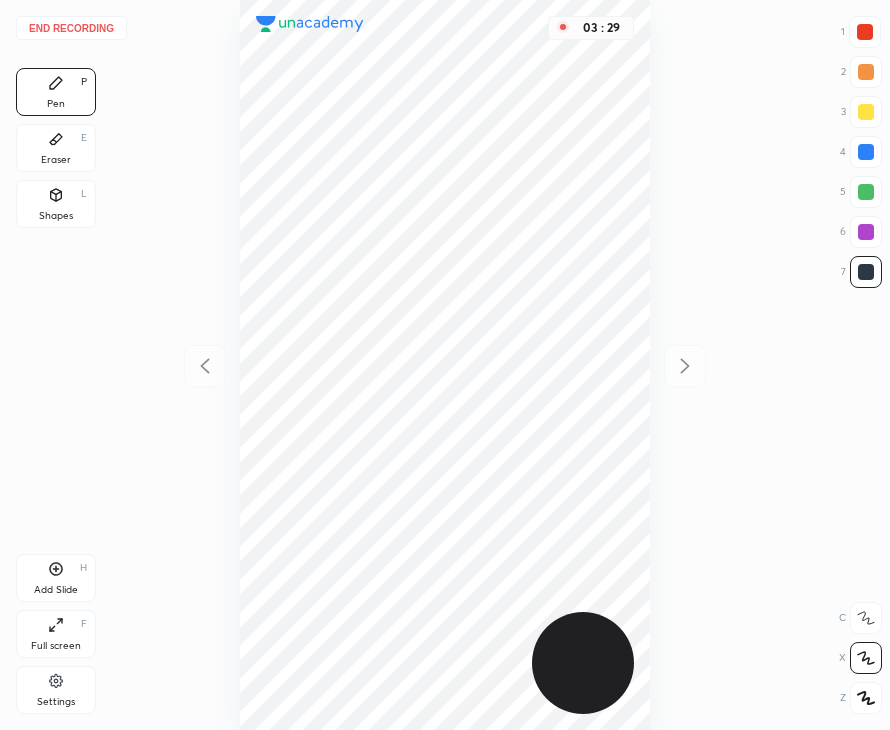 click on "H" at bounding box center (83, 568) 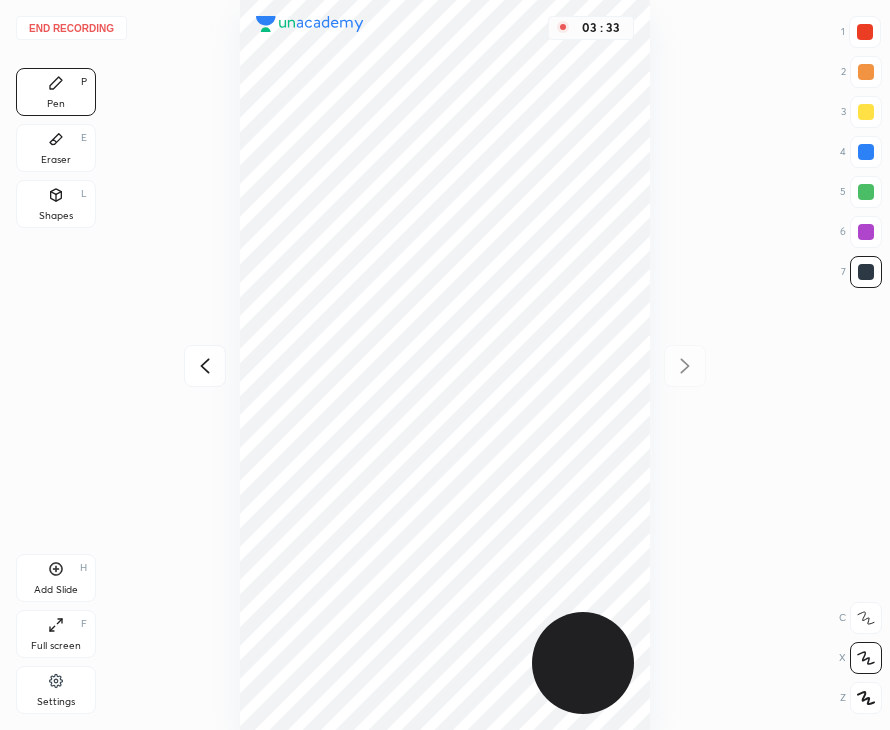 click 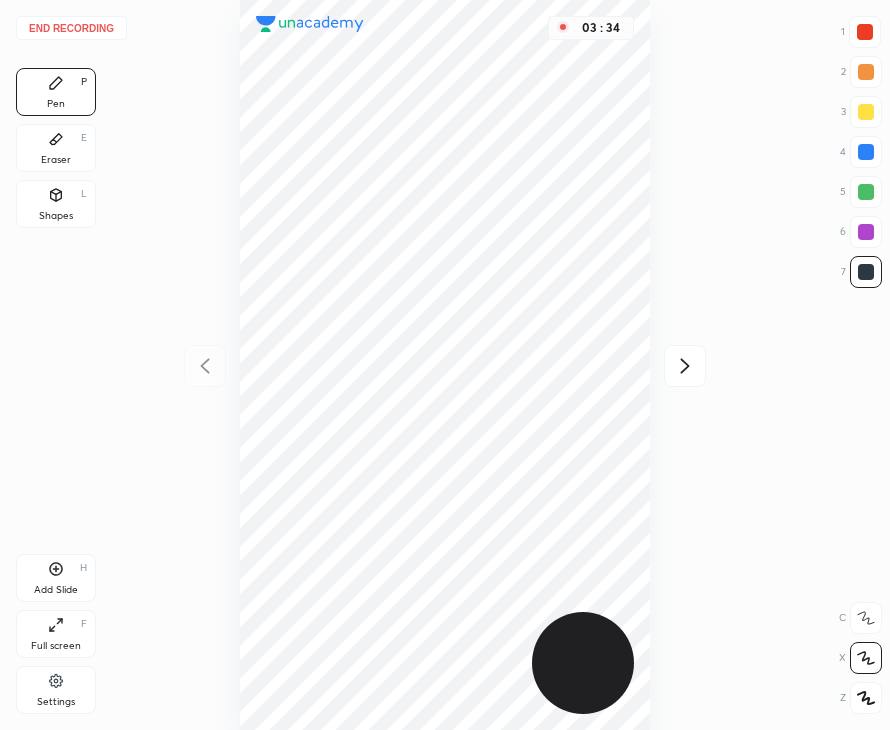 click 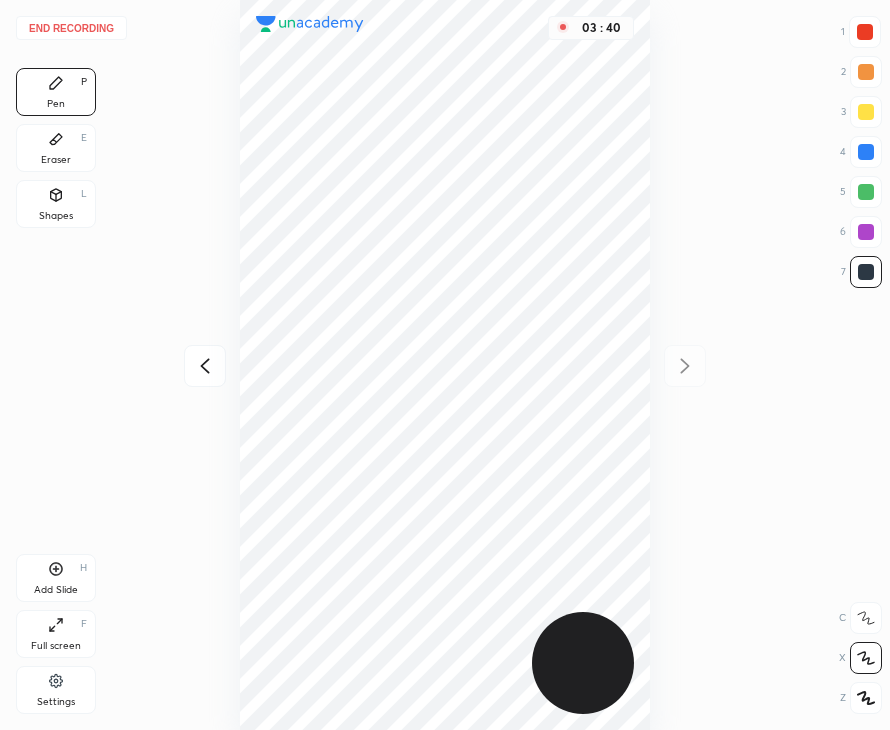 click at bounding box center [205, 366] 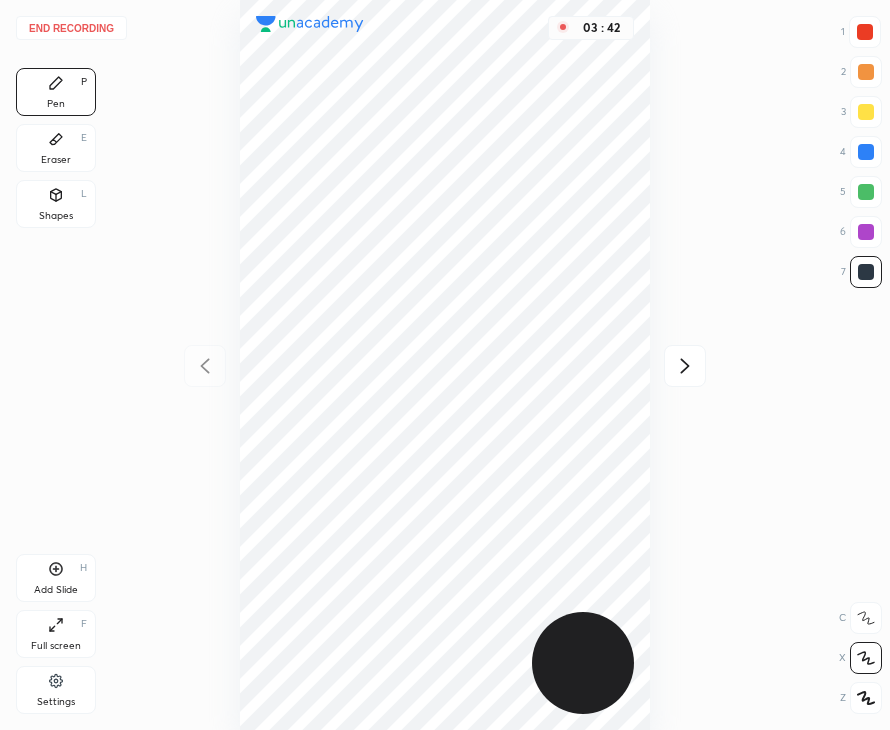 click 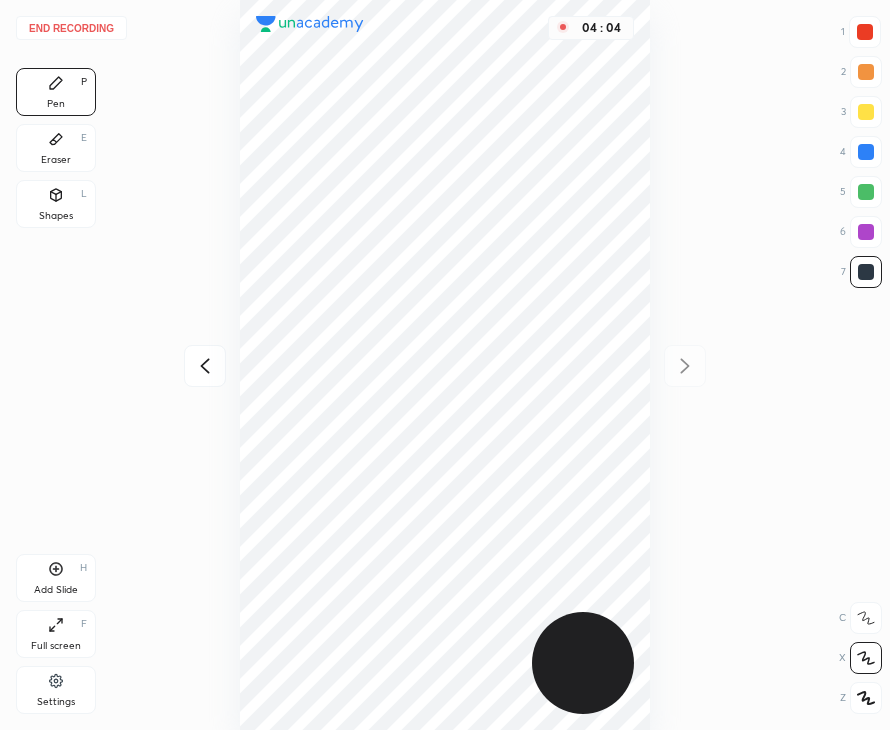 click 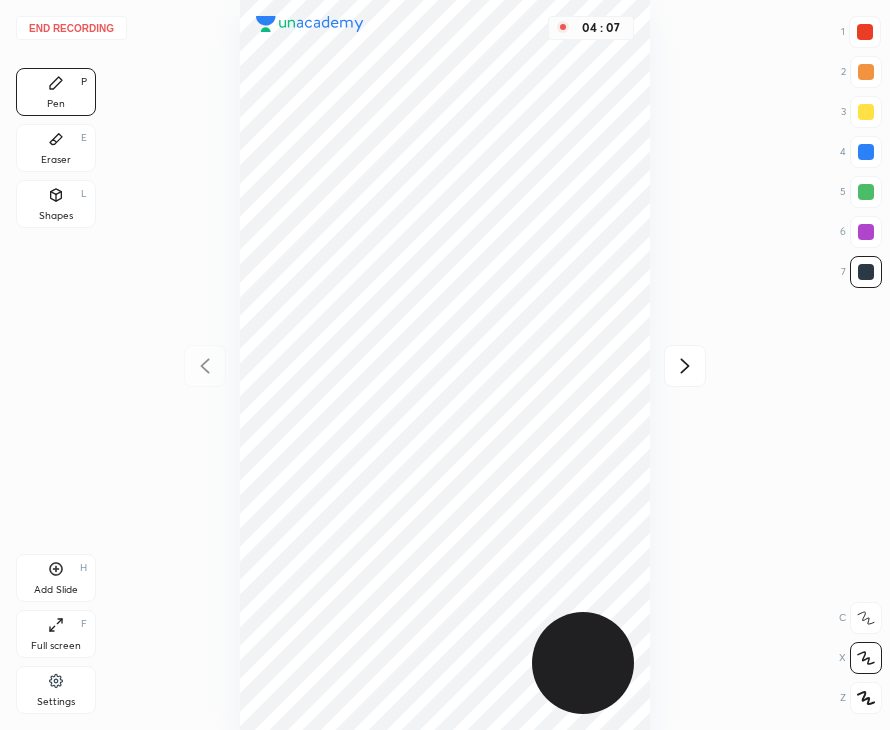 drag, startPoint x: 865, startPoint y: 33, endPoint x: 777, endPoint y: 108, distance: 115.62439 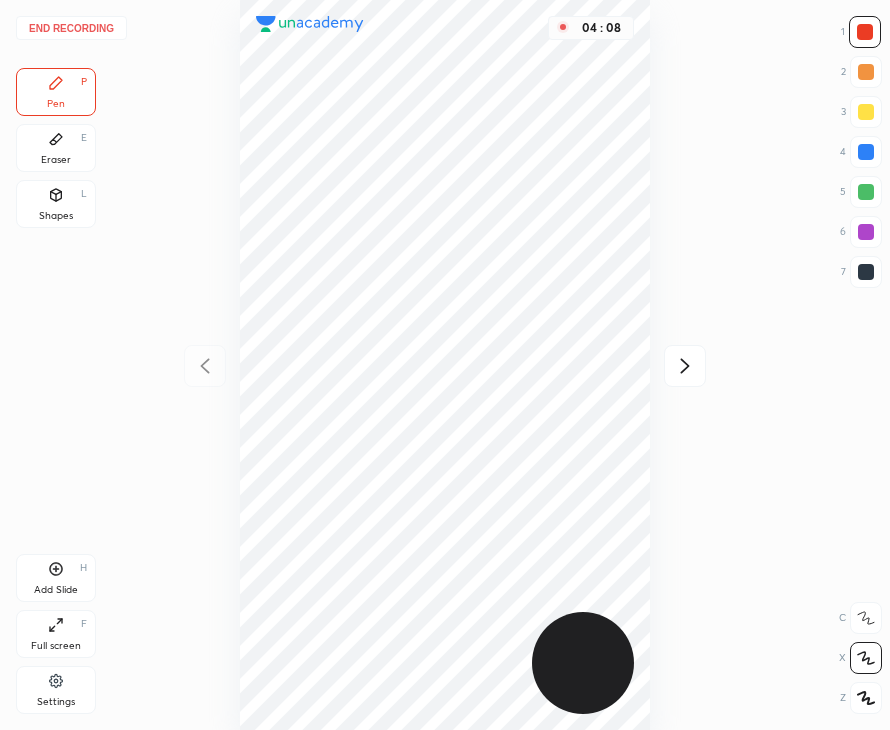 drag, startPoint x: 874, startPoint y: 153, endPoint x: 836, endPoint y: 381, distance: 231.14497 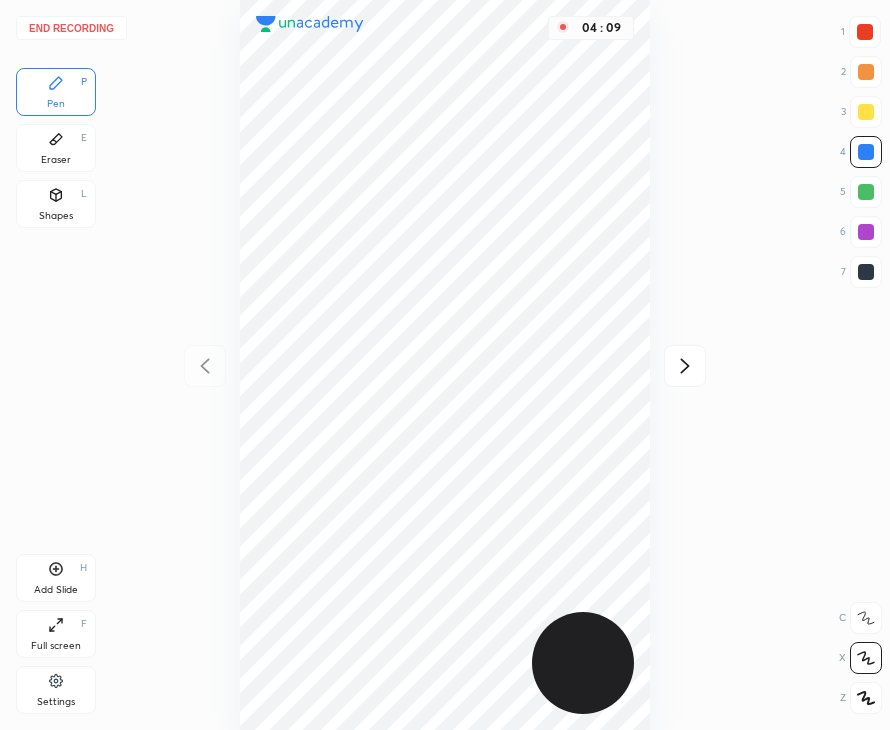 click on "Shapes L" at bounding box center [56, 204] 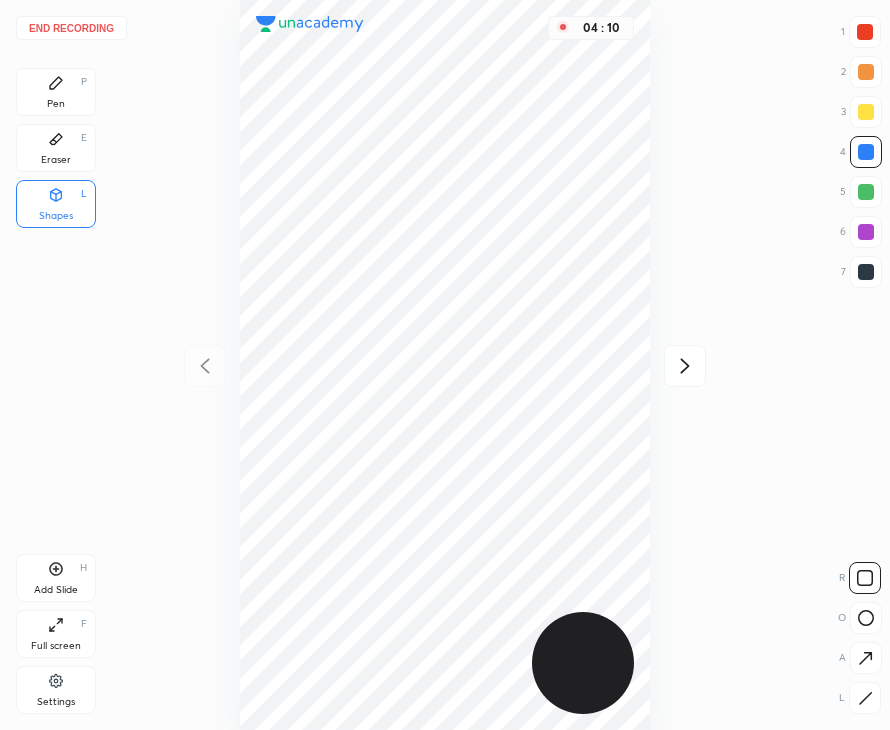 drag, startPoint x: 872, startPoint y: 648, endPoint x: 807, endPoint y: 565, distance: 105.42296 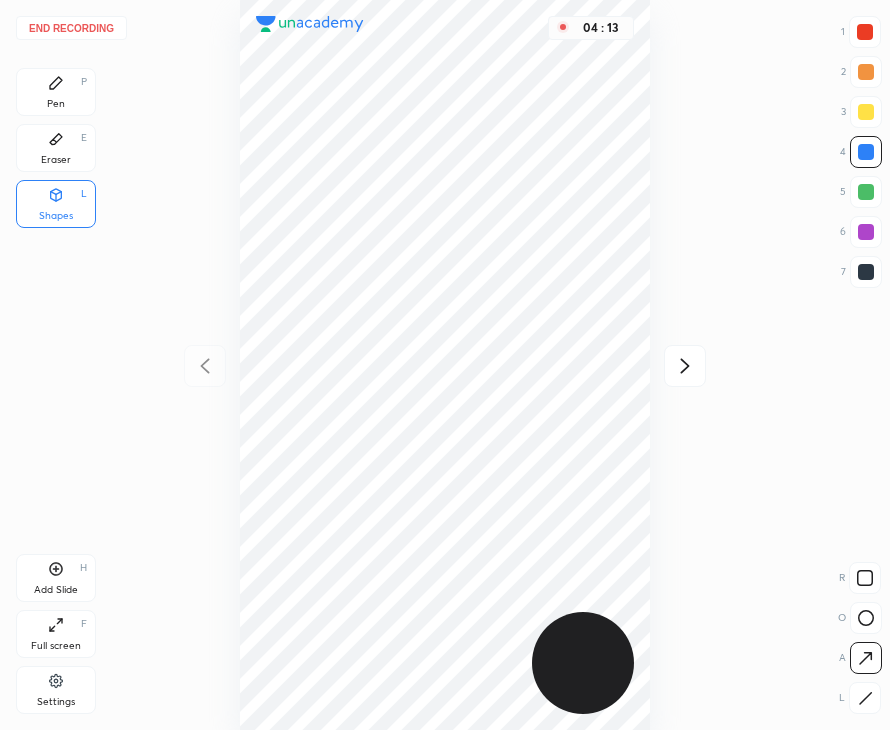 click on "Pen P" at bounding box center [56, 92] 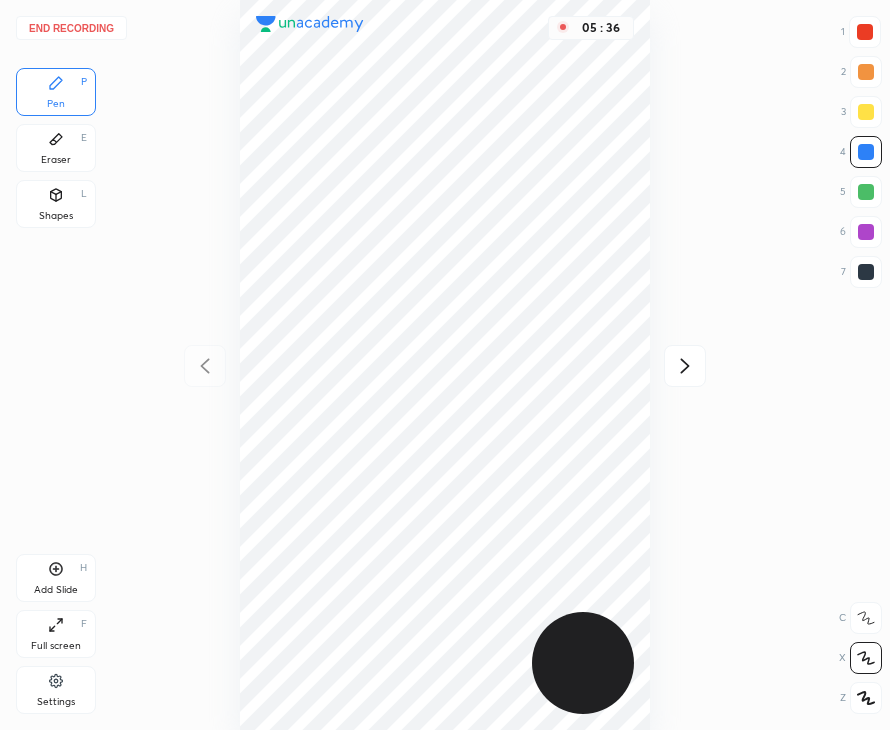 drag, startPoint x: 64, startPoint y: 578, endPoint x: 90, endPoint y: 513, distance: 70.00714 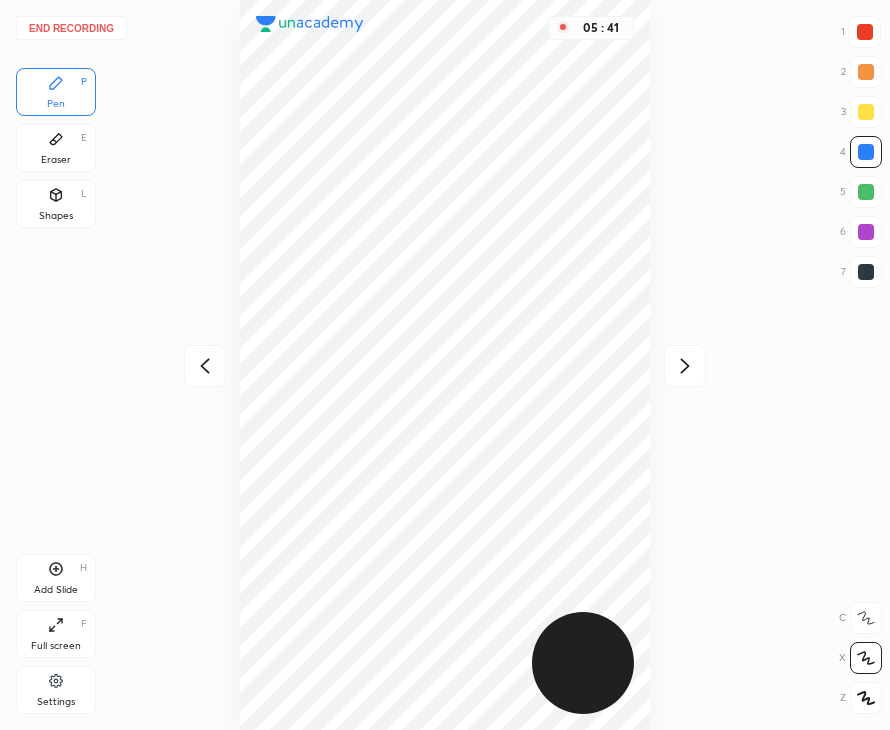 drag, startPoint x: 60, startPoint y: 144, endPoint x: 170, endPoint y: 121, distance: 112.37882 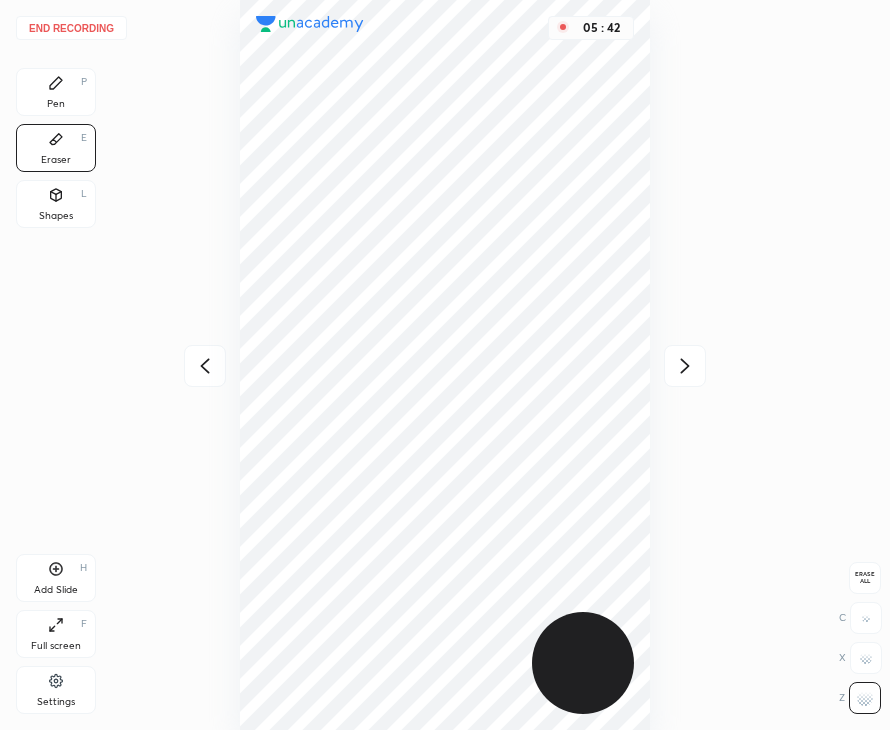 drag, startPoint x: 36, startPoint y: 85, endPoint x: 70, endPoint y: 87, distance: 34.058773 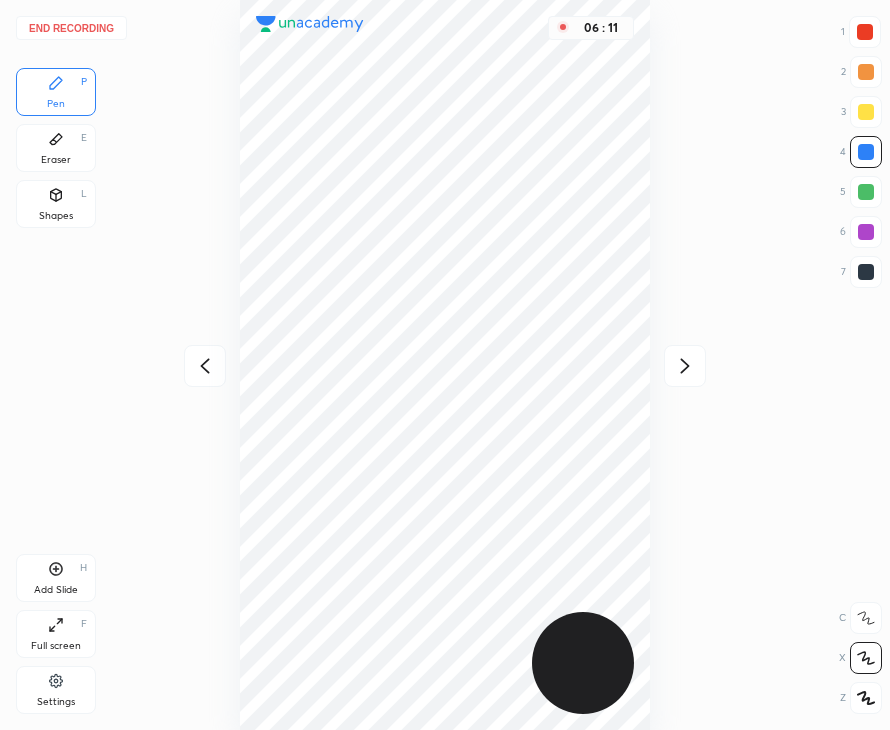 click 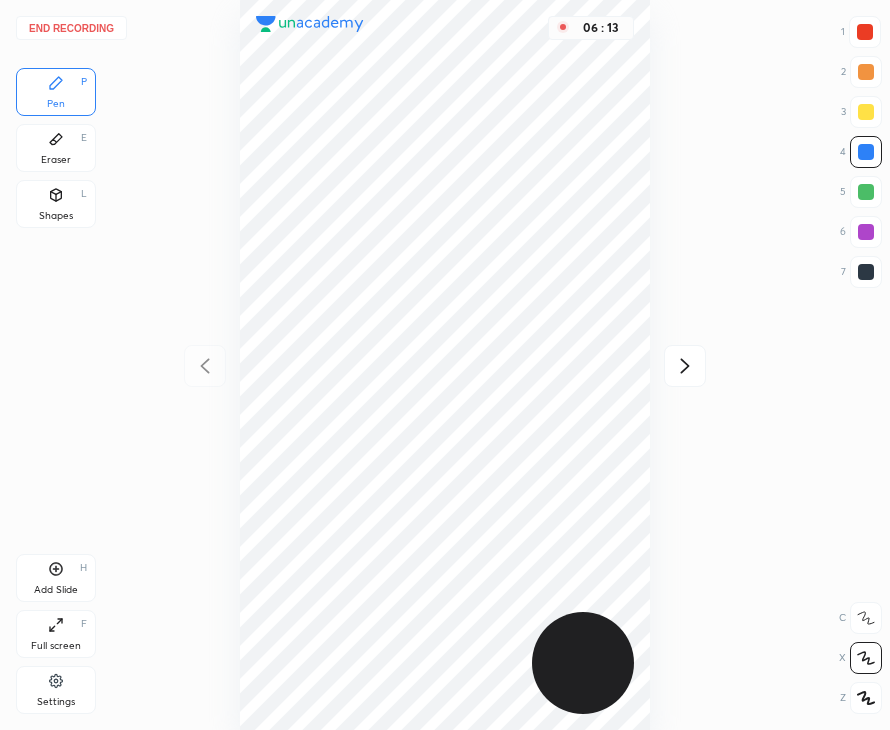 click 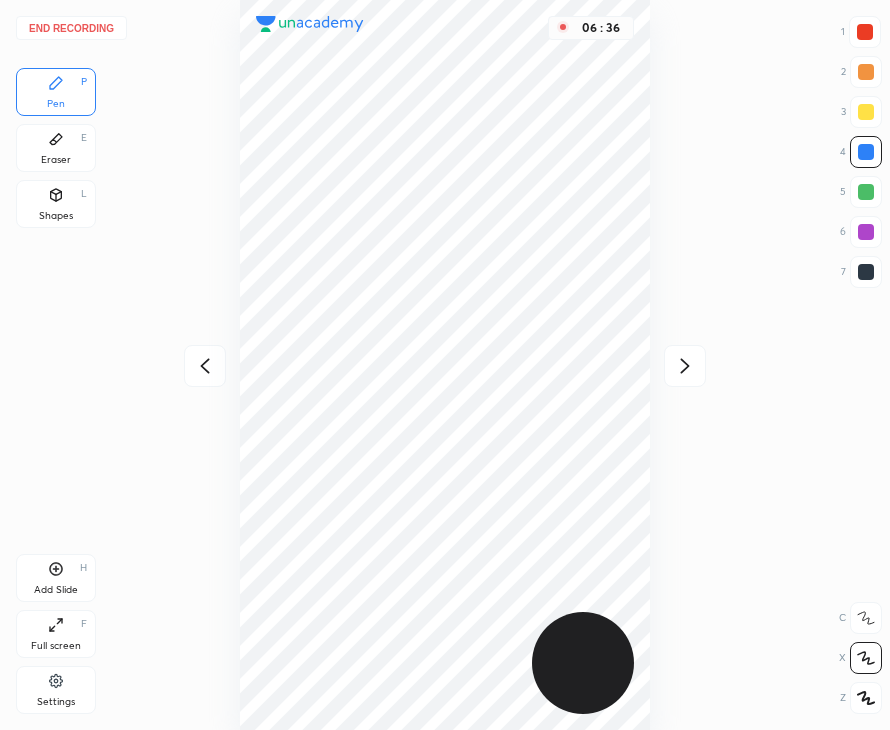 click at bounding box center [866, 272] 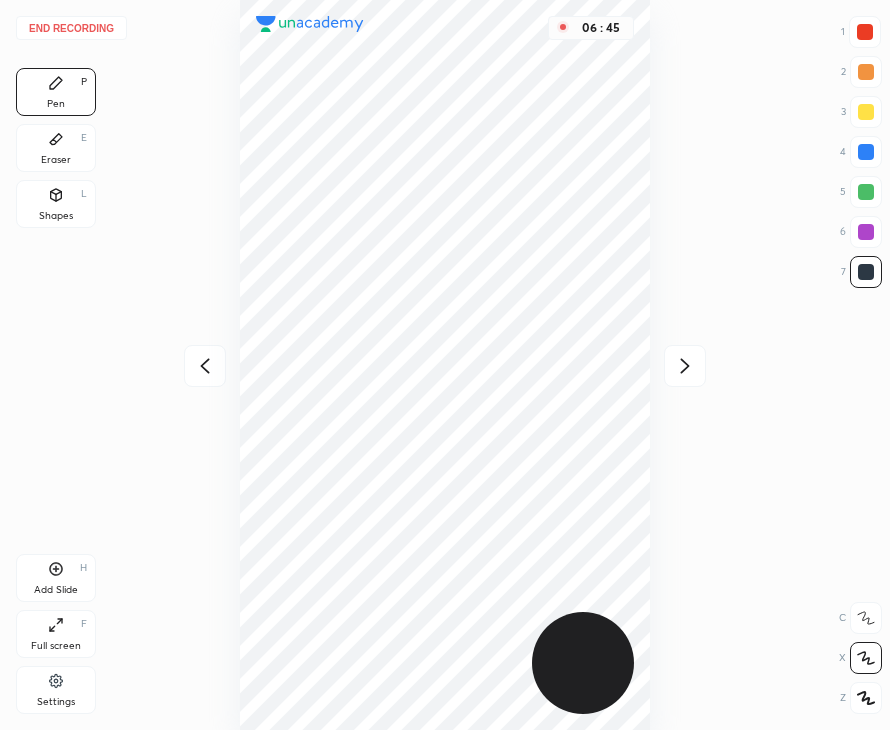 click at bounding box center [205, 366] 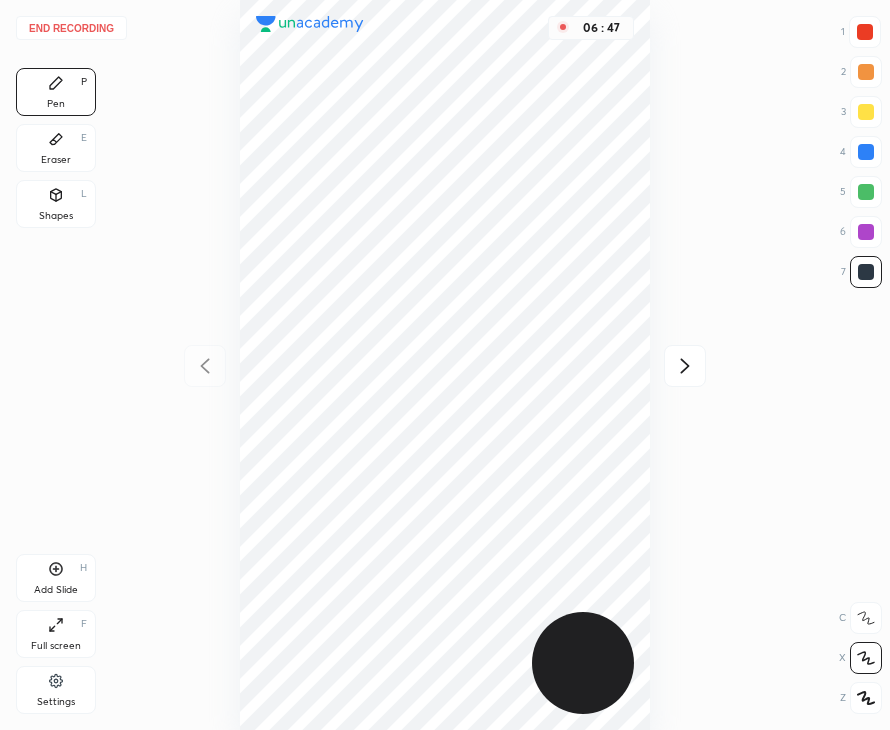 click at bounding box center (685, 366) 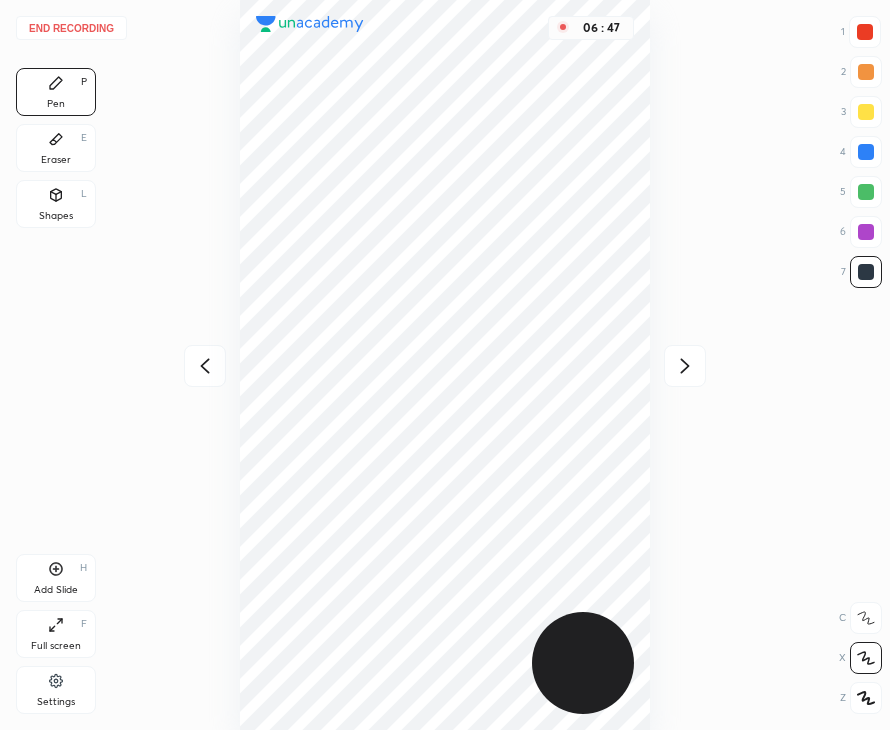 click 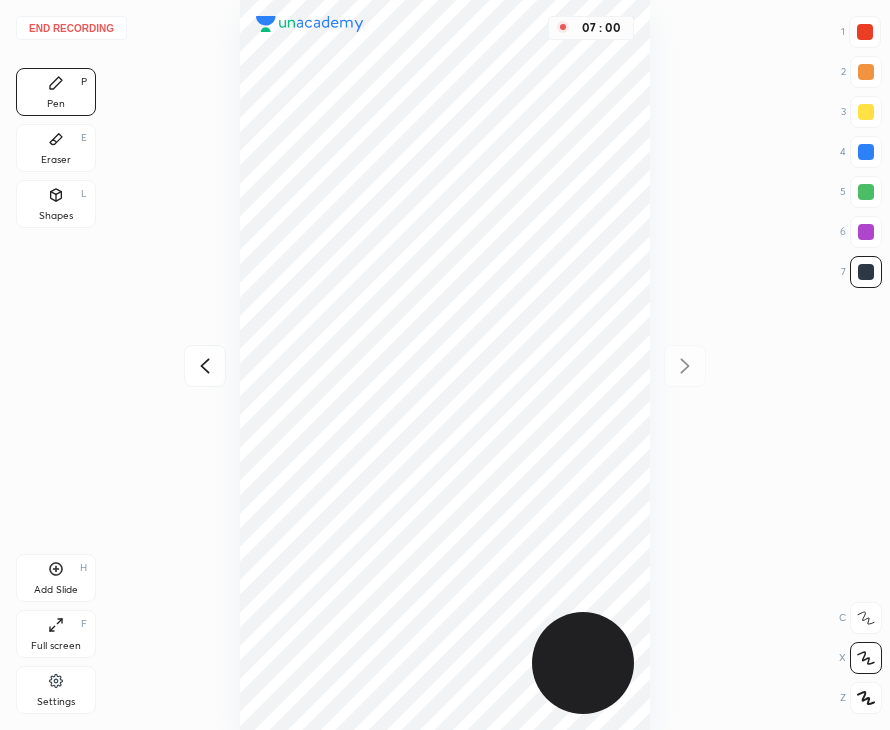 click 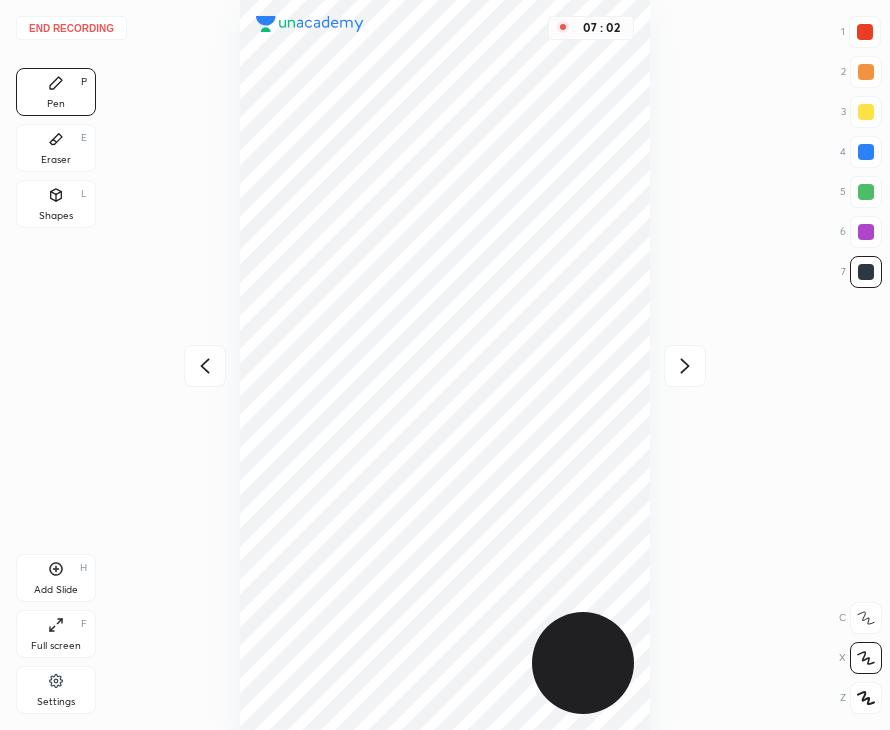 click 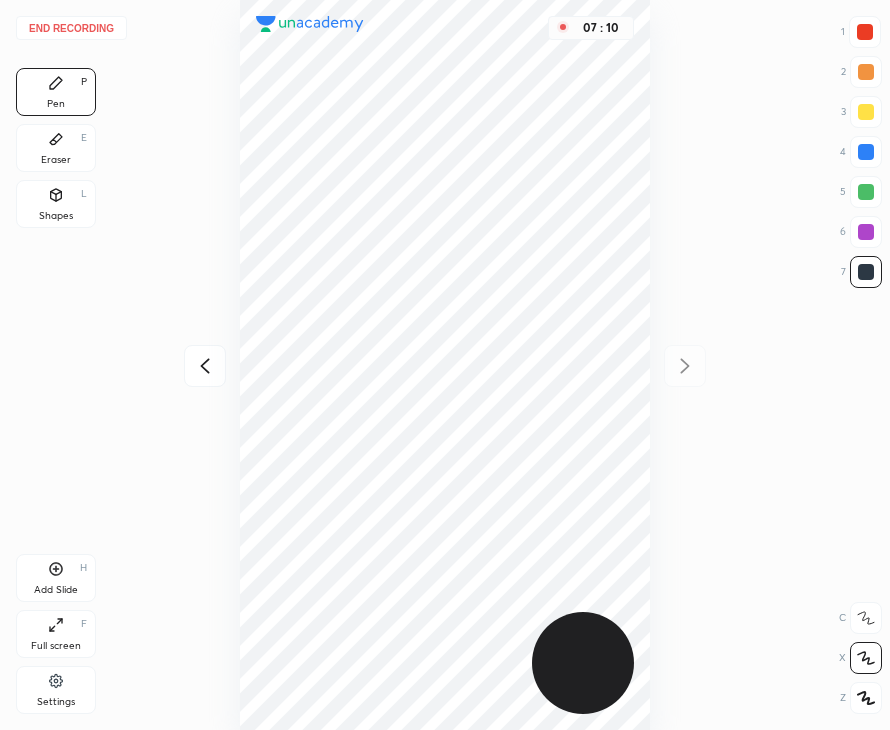 drag, startPoint x: 208, startPoint y: 359, endPoint x: 204, endPoint y: 342, distance: 17.464249 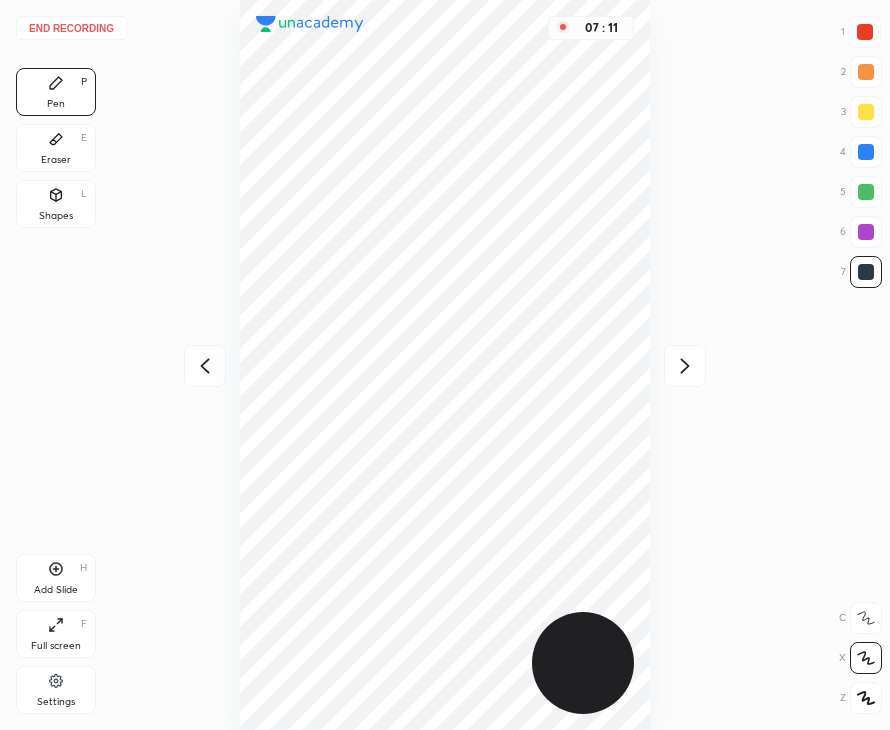 click 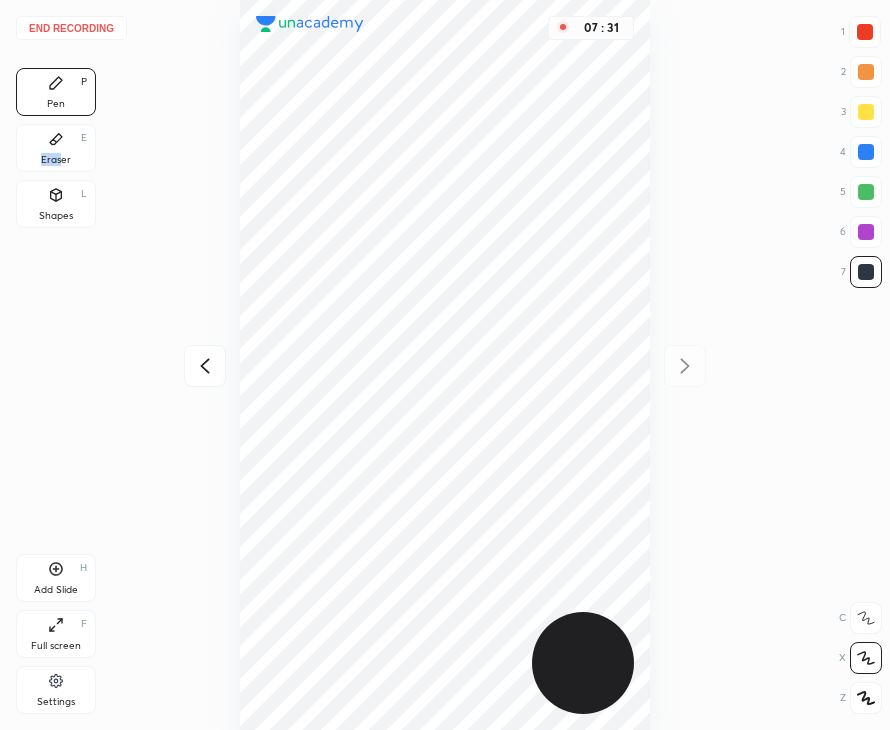 click on "Eraser E" at bounding box center [56, 148] 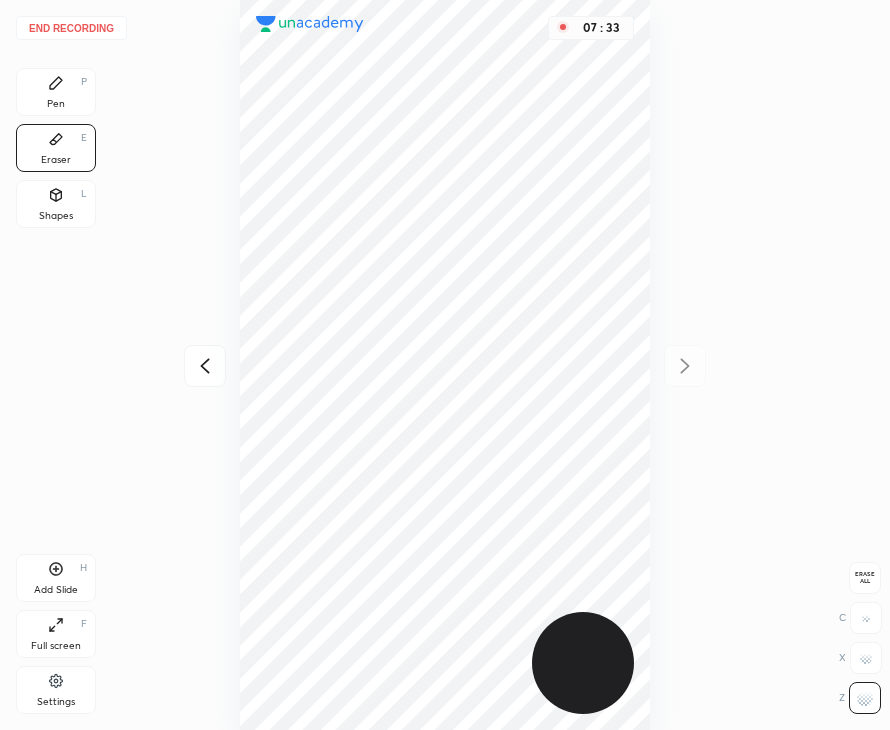 click on "Pen" at bounding box center [56, 104] 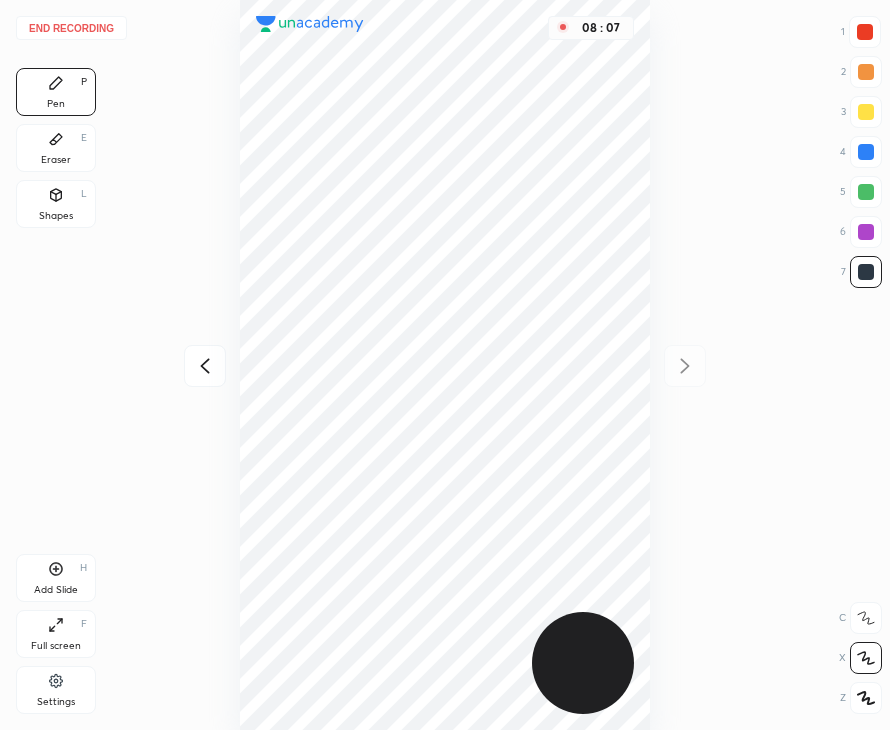 click on "Add Slide H" at bounding box center (56, 578) 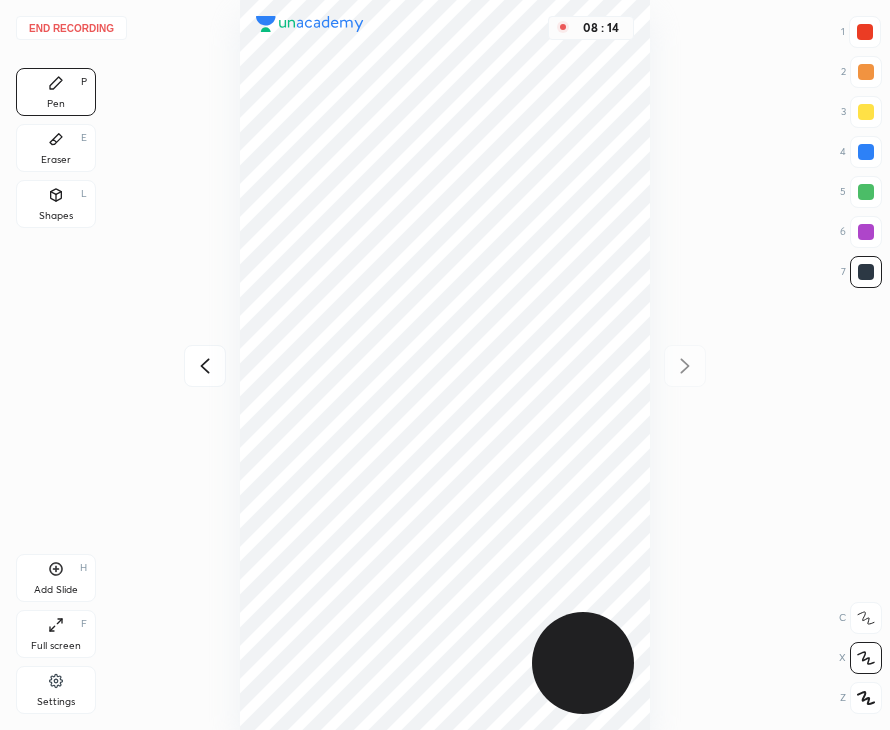 drag, startPoint x: 197, startPoint y: 372, endPoint x: 194, endPoint y: 349, distance: 23.194826 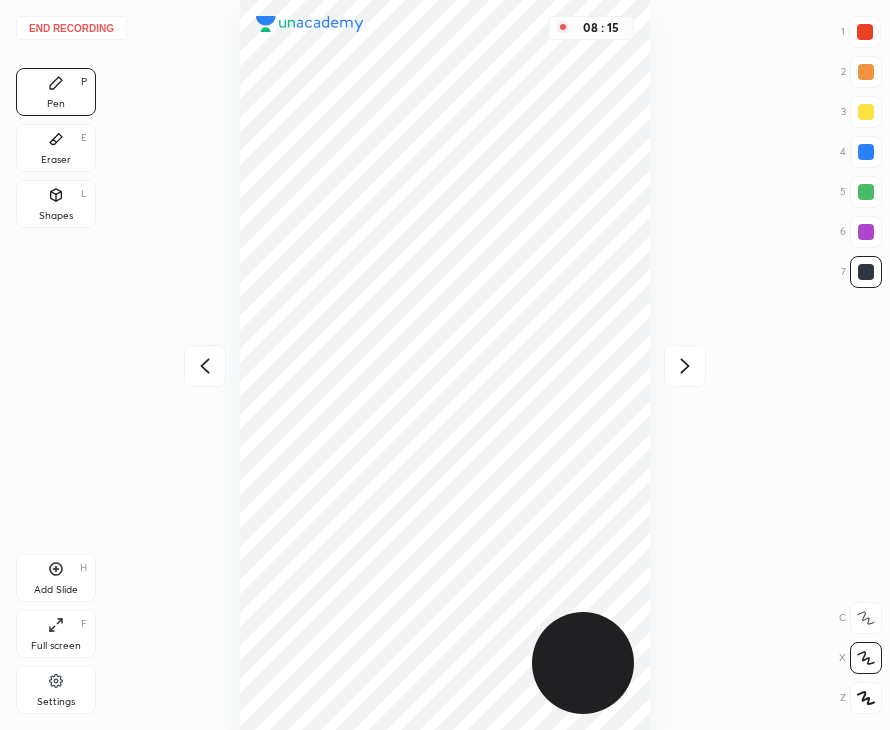 click 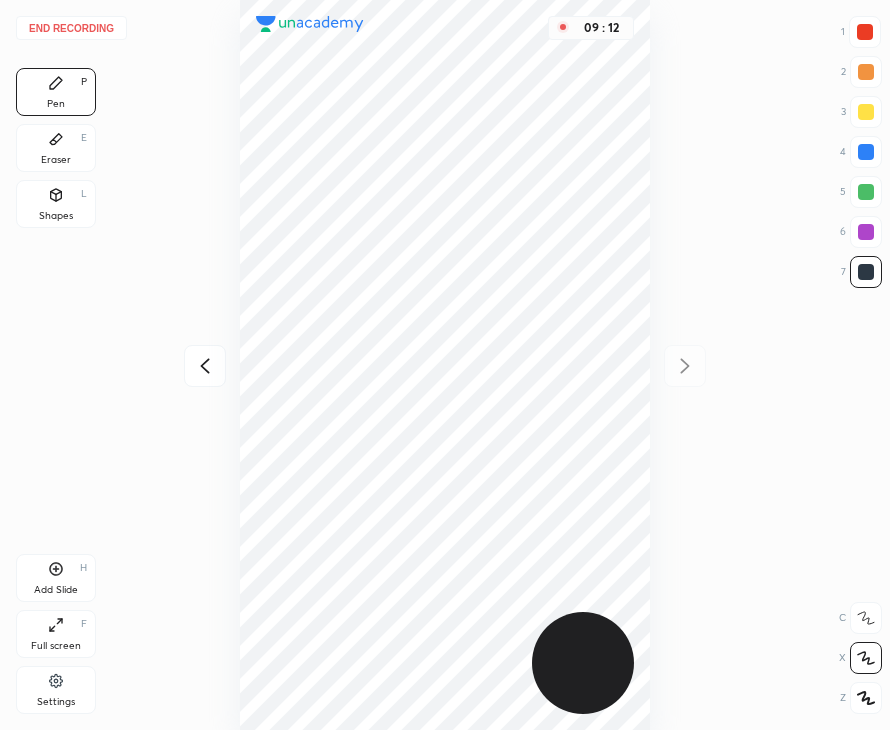 click on "H" at bounding box center [83, 568] 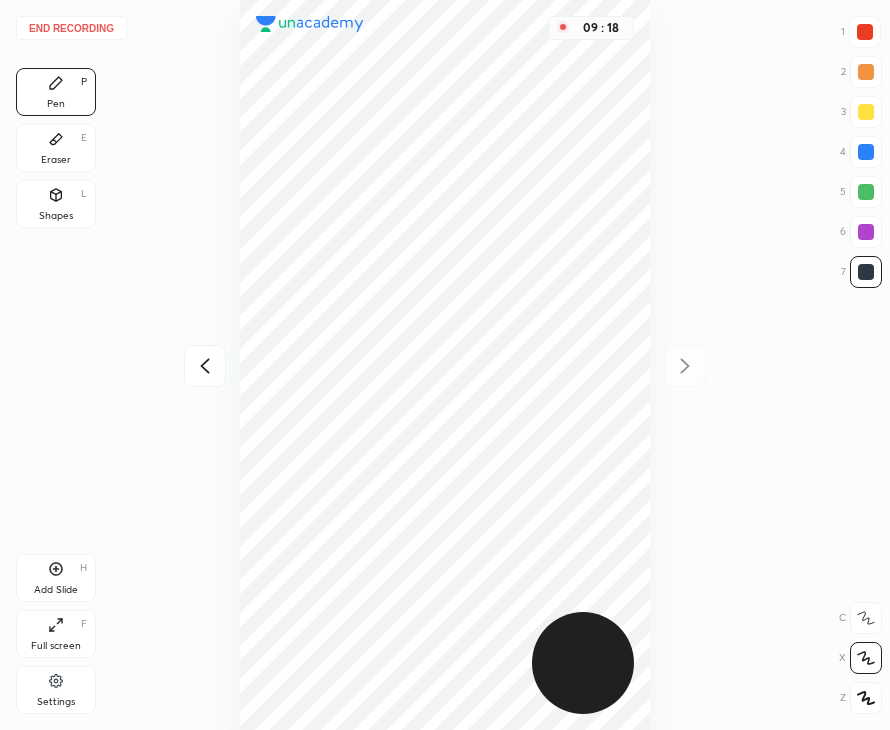 click 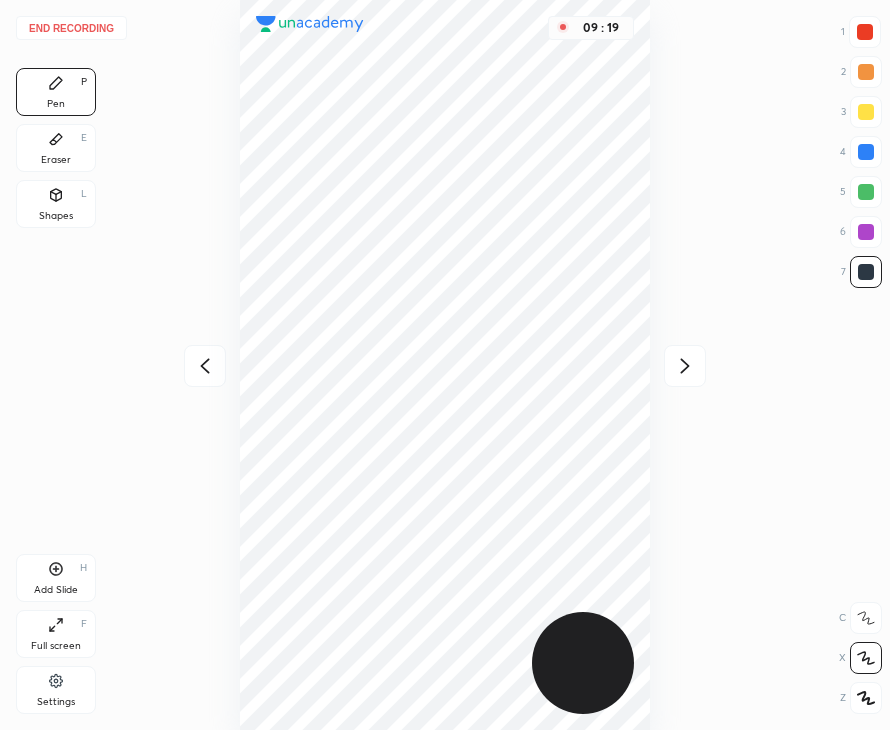click 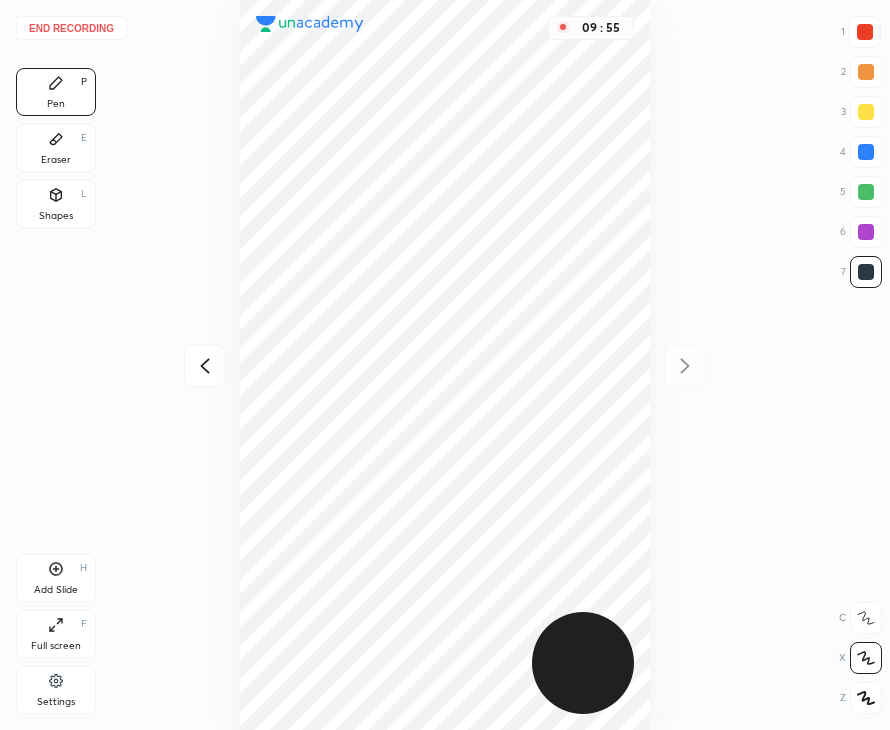click 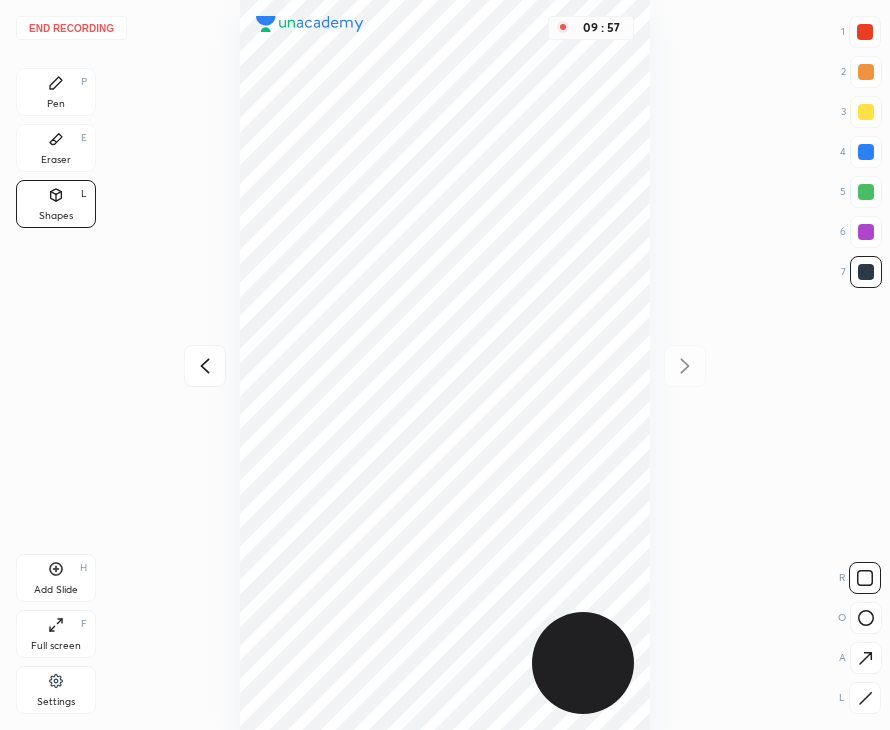 click on "Pen P" at bounding box center (56, 92) 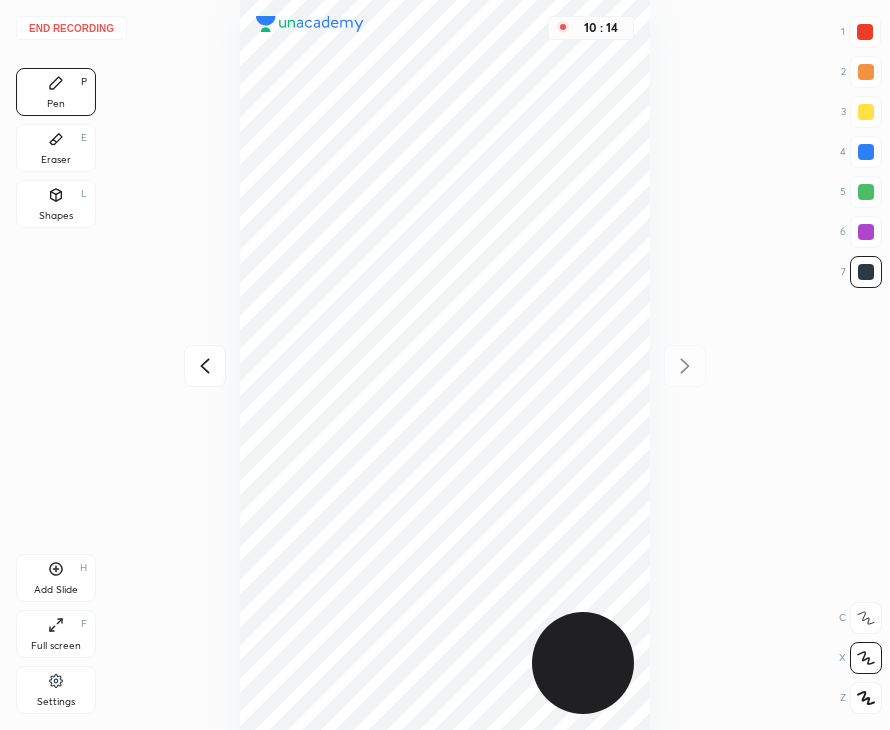 drag, startPoint x: 199, startPoint y: 367, endPoint x: 202, endPoint y: 342, distance: 25.179358 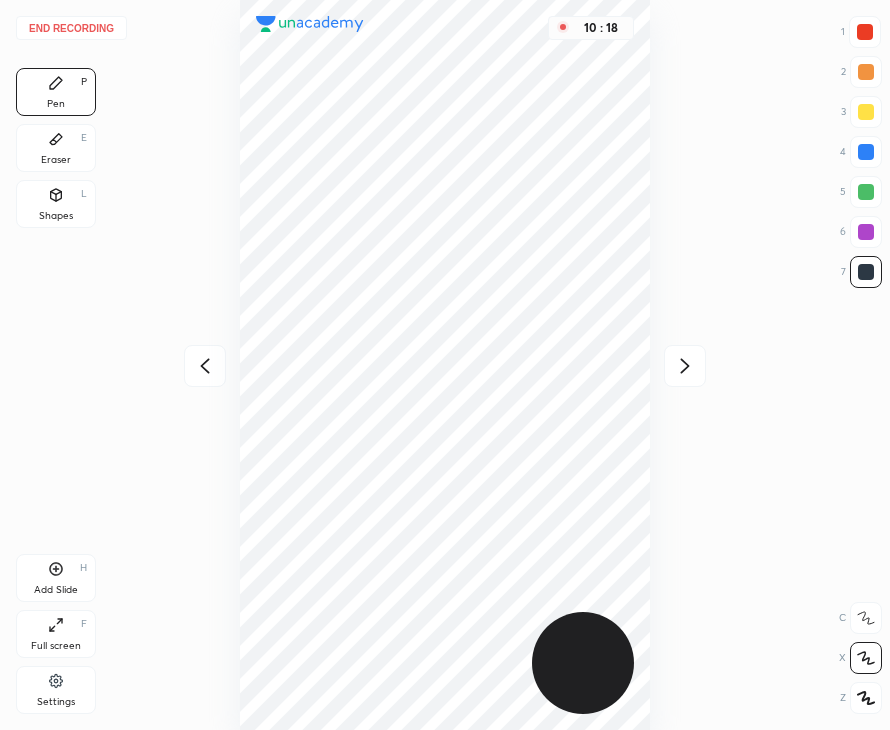 drag, startPoint x: 76, startPoint y: 573, endPoint x: 79, endPoint y: 562, distance: 11.401754 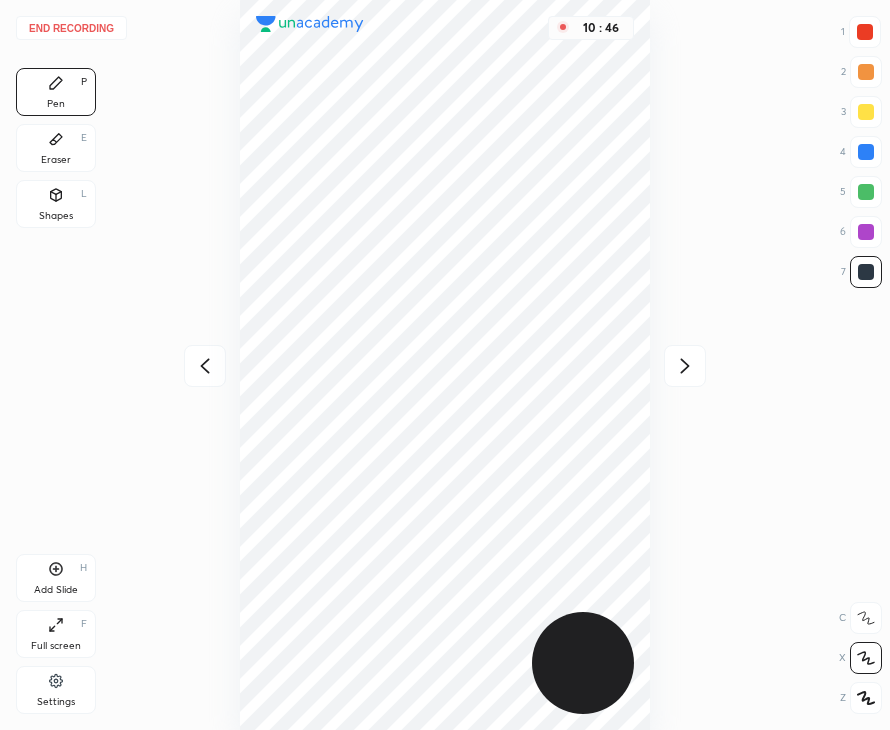 click on "Shapes L" at bounding box center [56, 204] 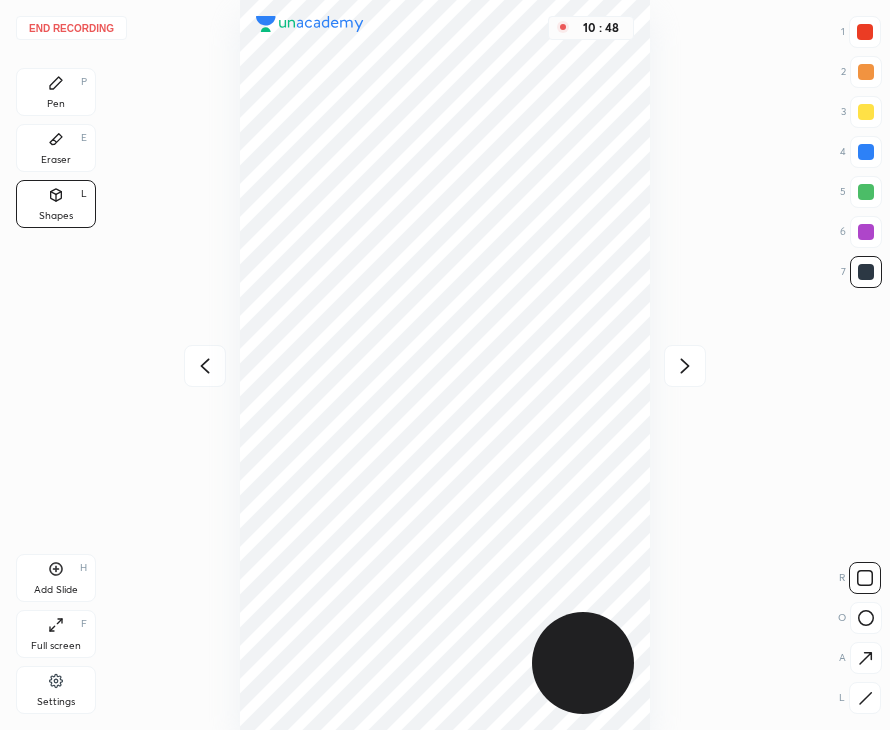click on "Pen P" at bounding box center (56, 92) 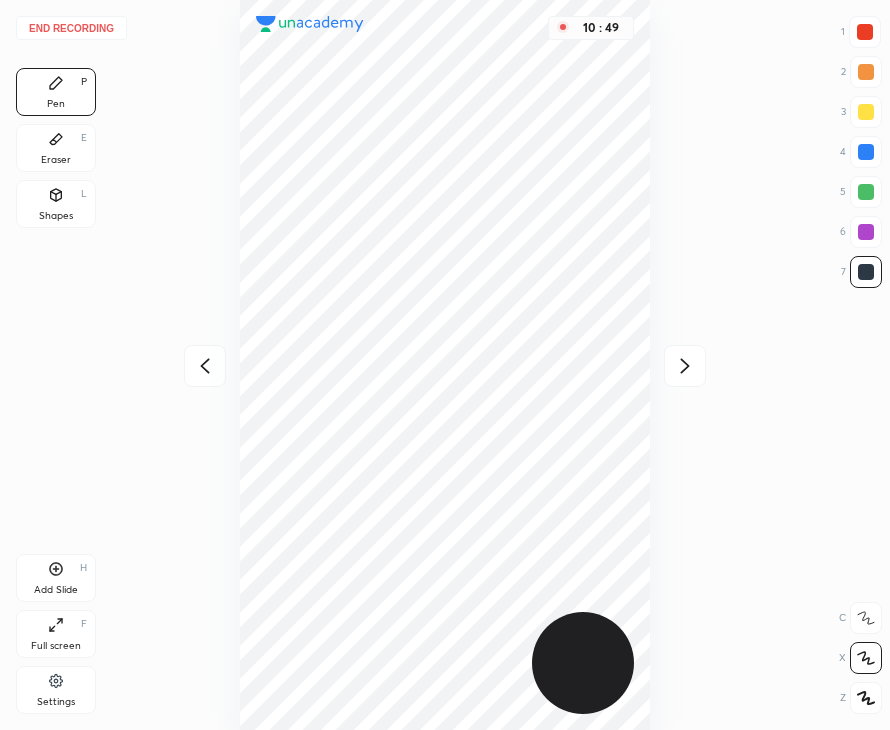 drag, startPoint x: 78, startPoint y: 553, endPoint x: 85, endPoint y: 524, distance: 29.832869 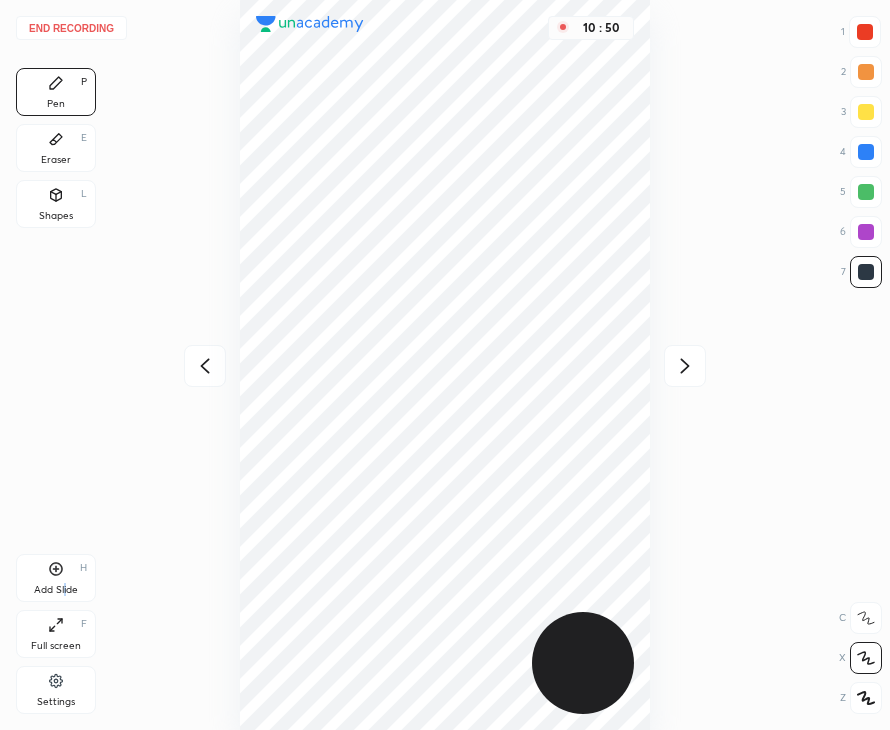 drag, startPoint x: 65, startPoint y: 585, endPoint x: 77, endPoint y: 540, distance: 46.572525 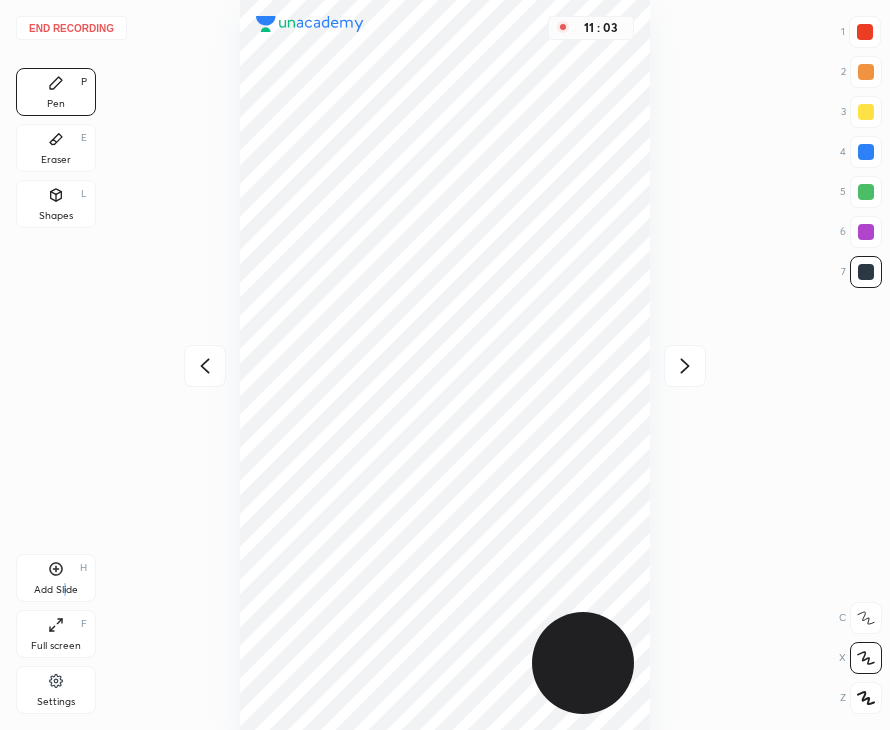 click on "End recording" at bounding box center (71, 28) 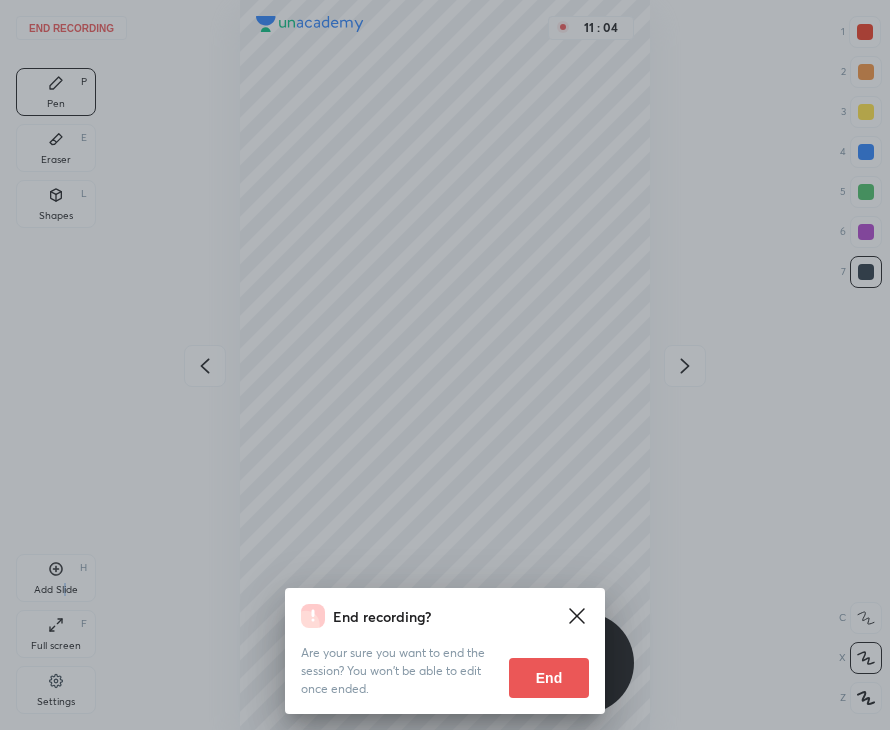 click on "End" at bounding box center (549, 678) 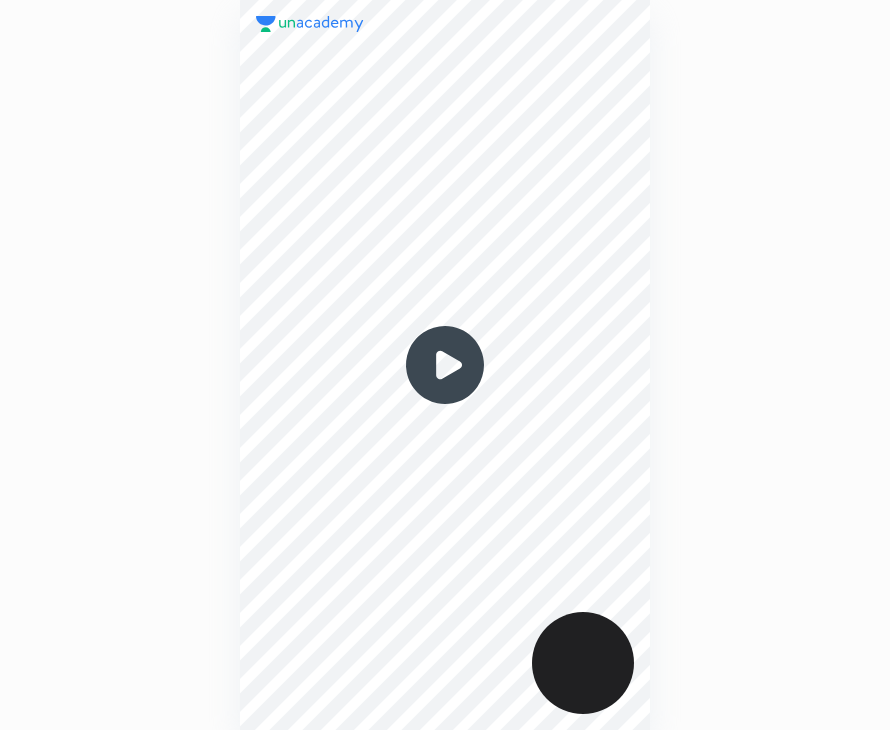 scroll, scrollTop: 0, scrollLeft: 0, axis: both 